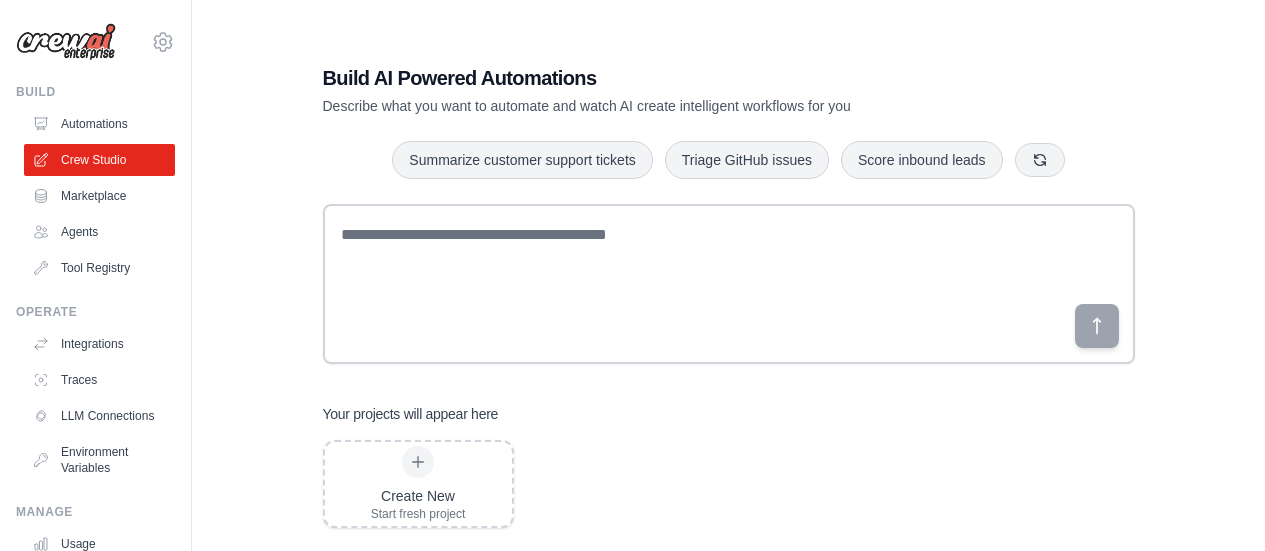 scroll, scrollTop: 0, scrollLeft: 0, axis: both 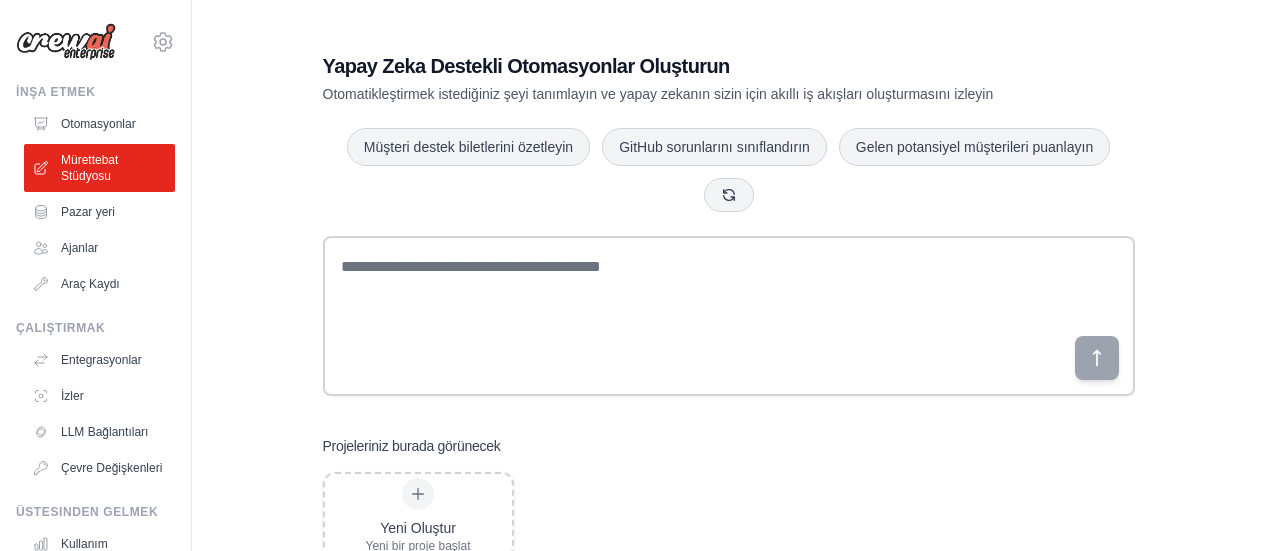 click on "Yapay Zeka Destekli Otomasyonlar Oluşturun Otomatikleştirmek istediğiniz şeyi tanımlayın ve yapay zekanın sizin için akıllı iş akışları oluşturmasını izleyin Müşteri destek biletlerini özetleyin GitHub sorunlarını sınıflandırın Gelen potansiyel müşterileri puanlayın Projeleriniz burada görünecek Yeni Oluştur Yeni bir proje başlat" at bounding box center [729, 306] 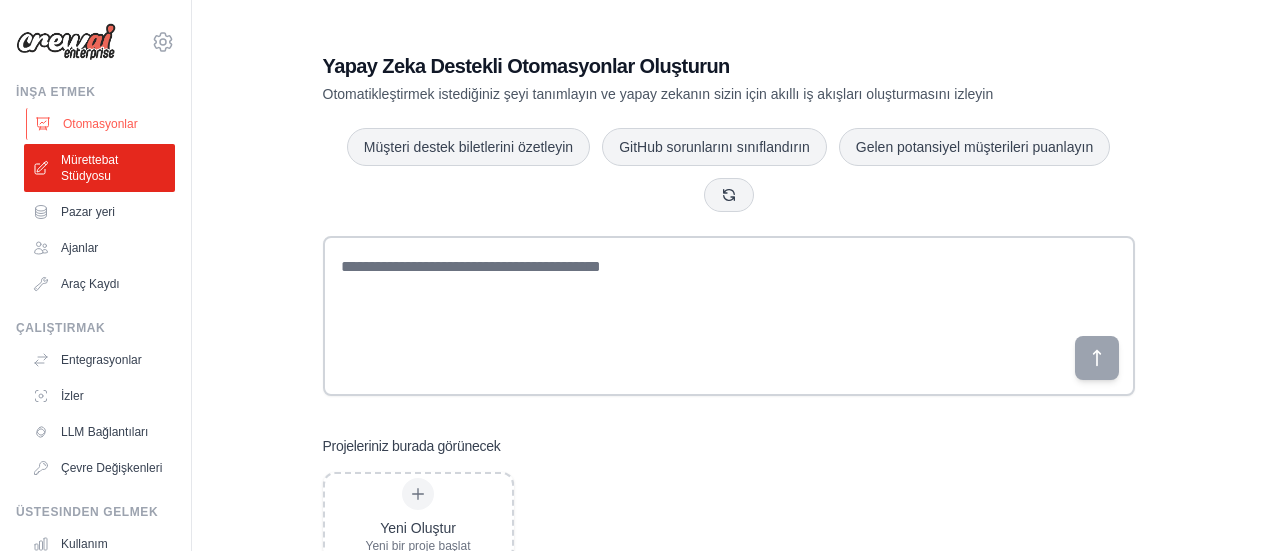 click on "Otomasyonlar" at bounding box center [101, 124] 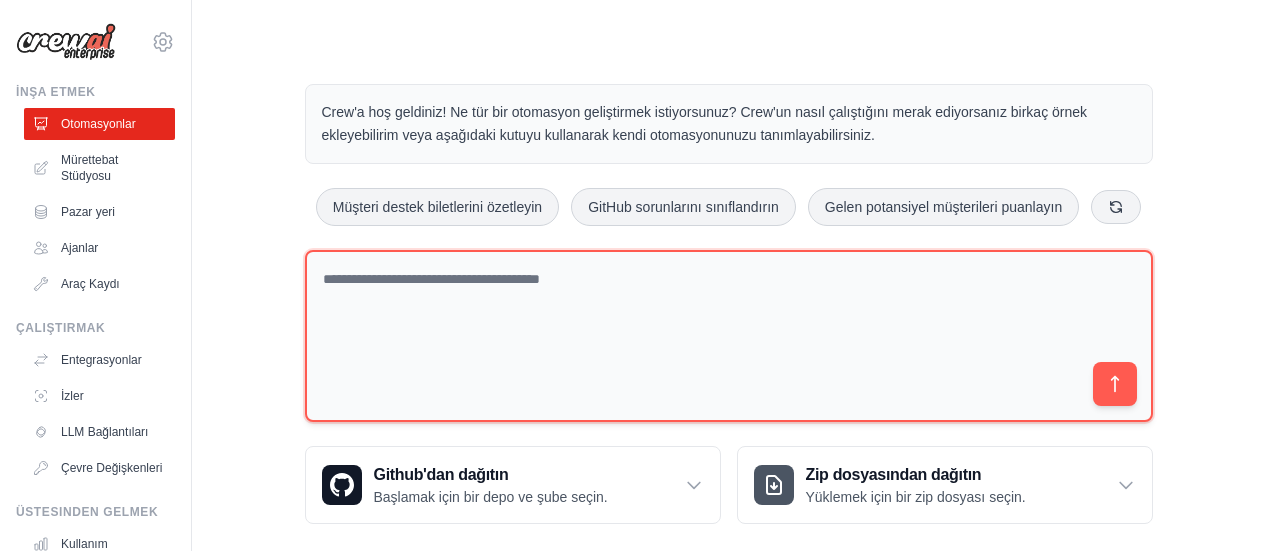 click at bounding box center (729, 336) 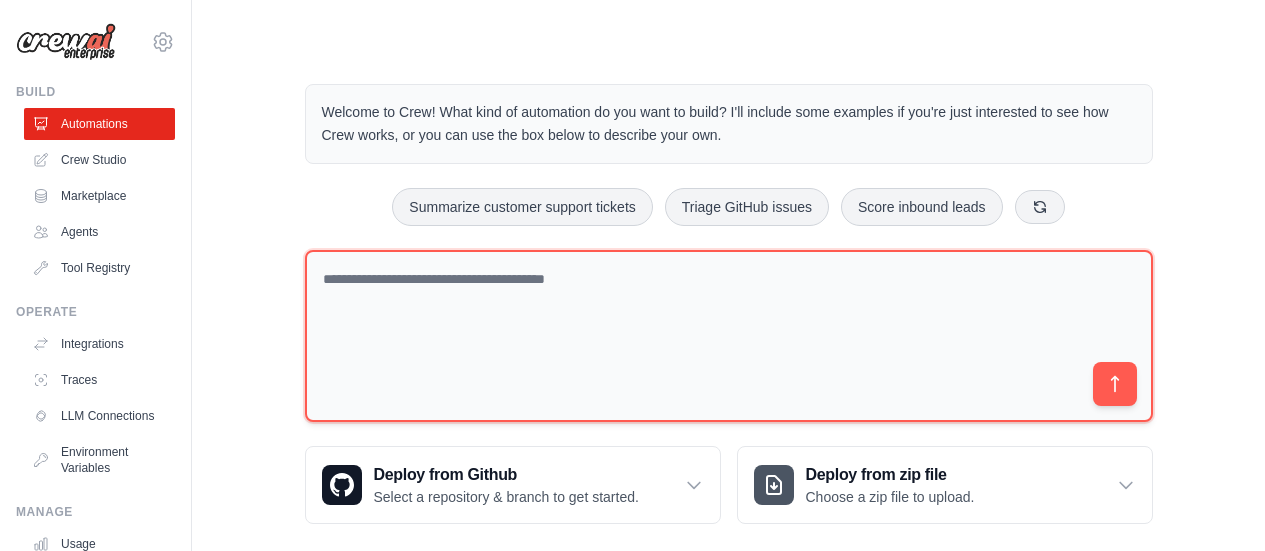 click at bounding box center [729, 336] 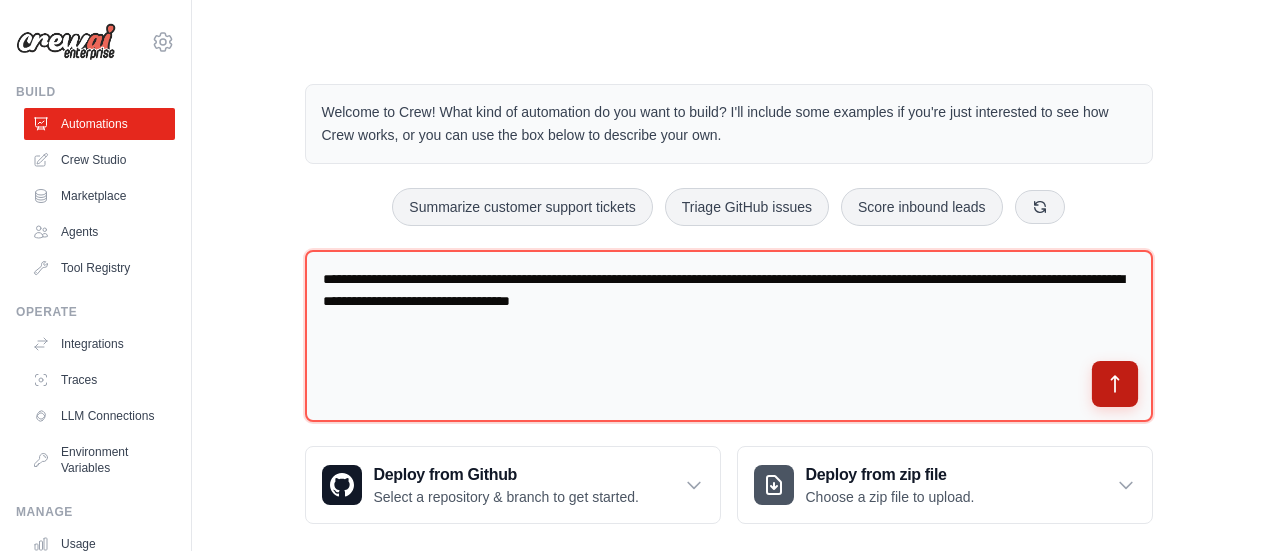 type on "**********" 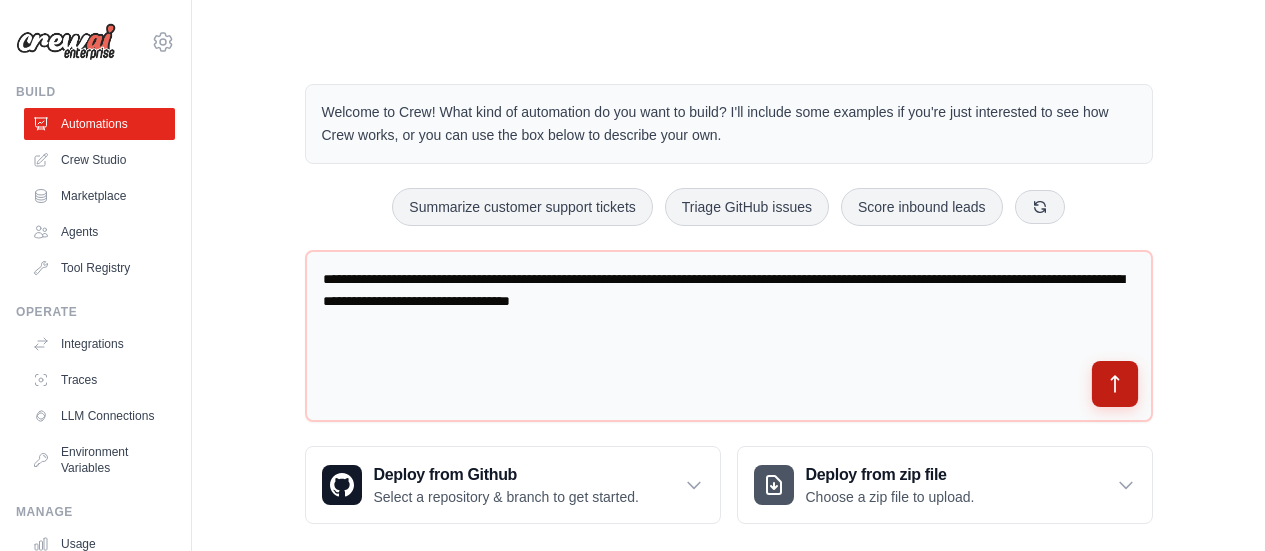 click 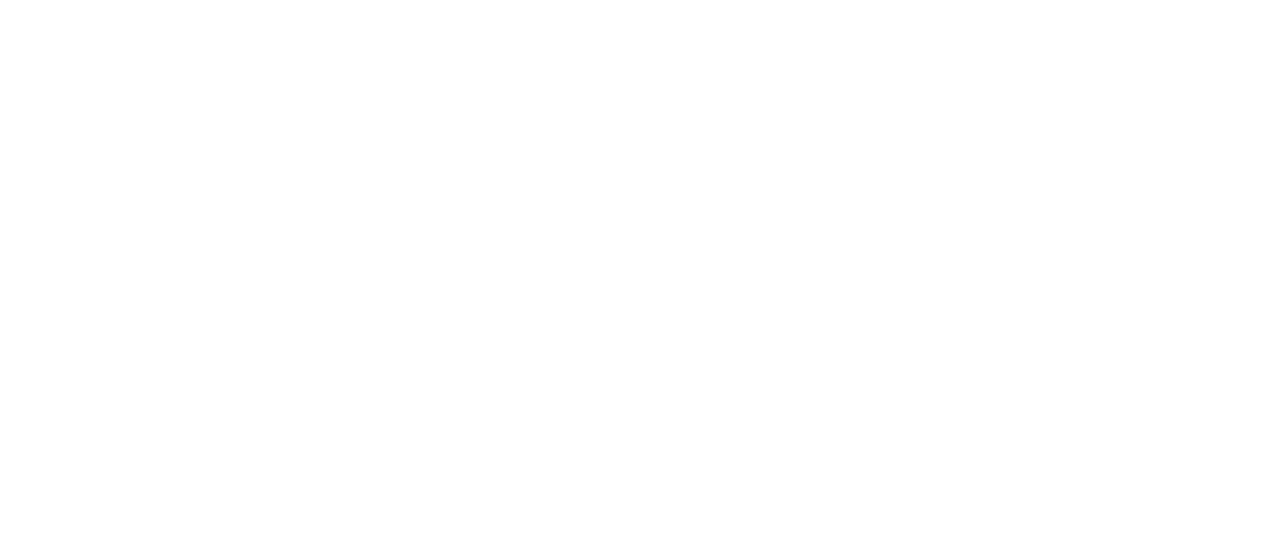 scroll, scrollTop: 0, scrollLeft: 0, axis: both 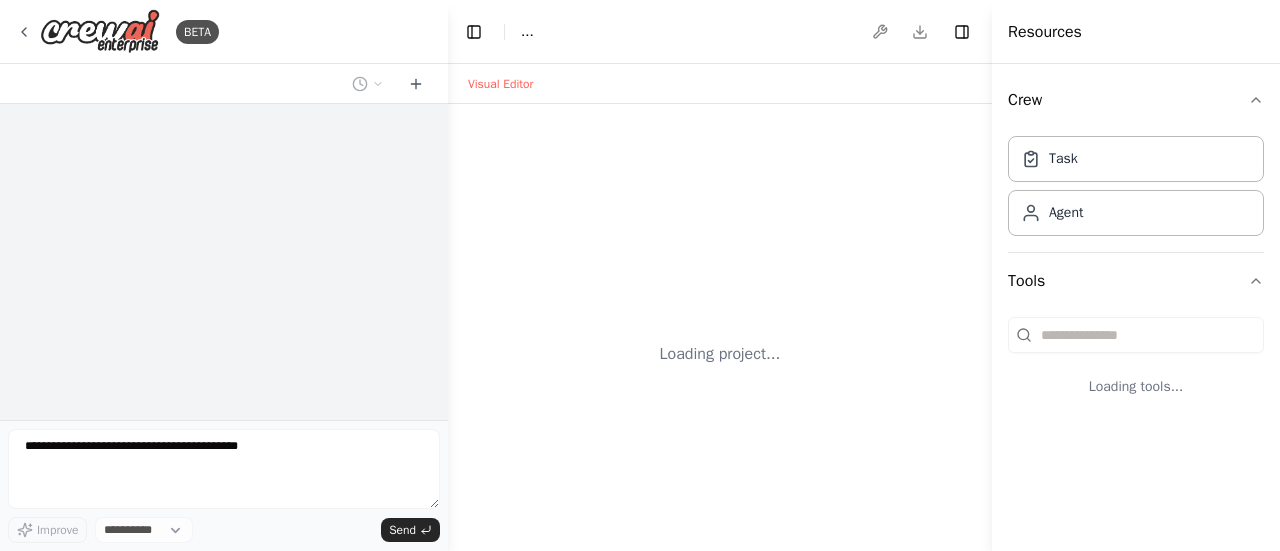 select on "****" 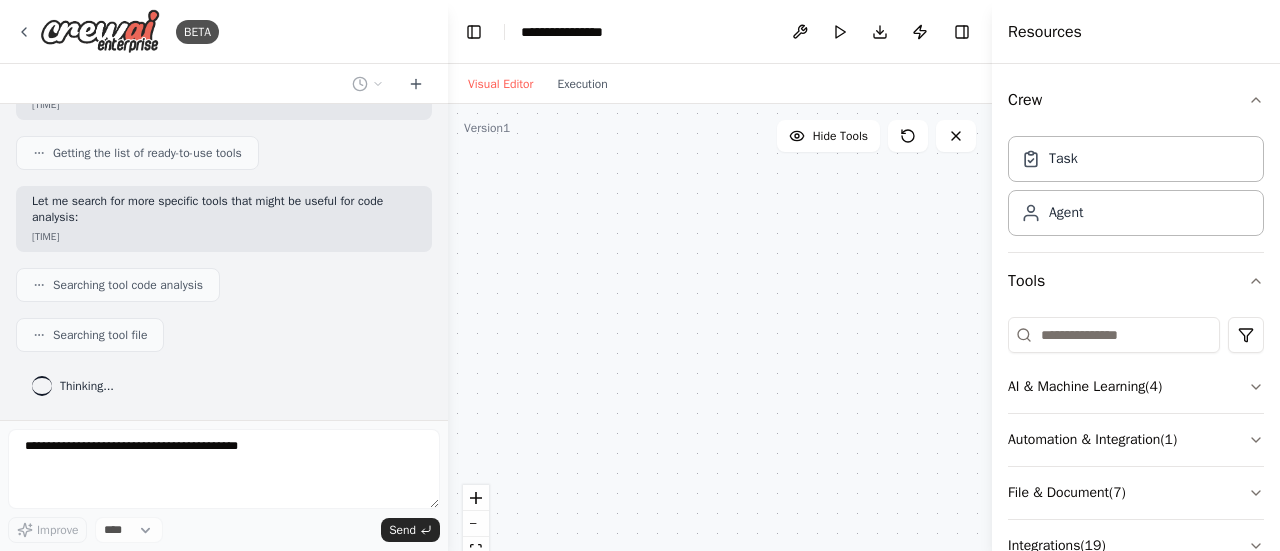 scroll, scrollTop: 281, scrollLeft: 0, axis: vertical 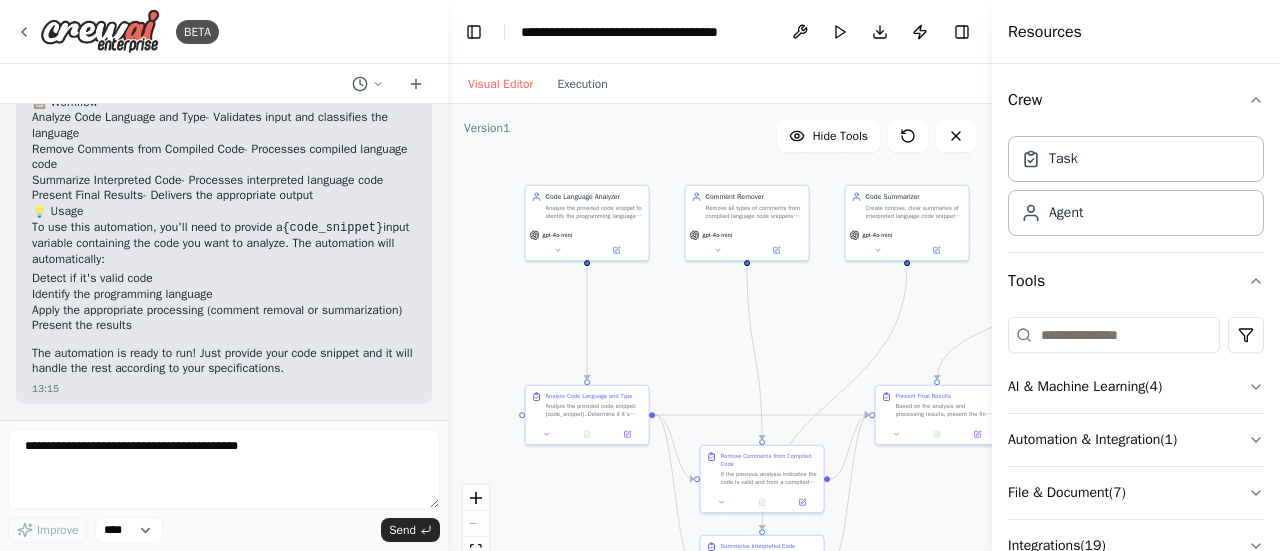drag, startPoint x: 782, startPoint y: 346, endPoint x: 675, endPoint y: 317, distance: 110.860275 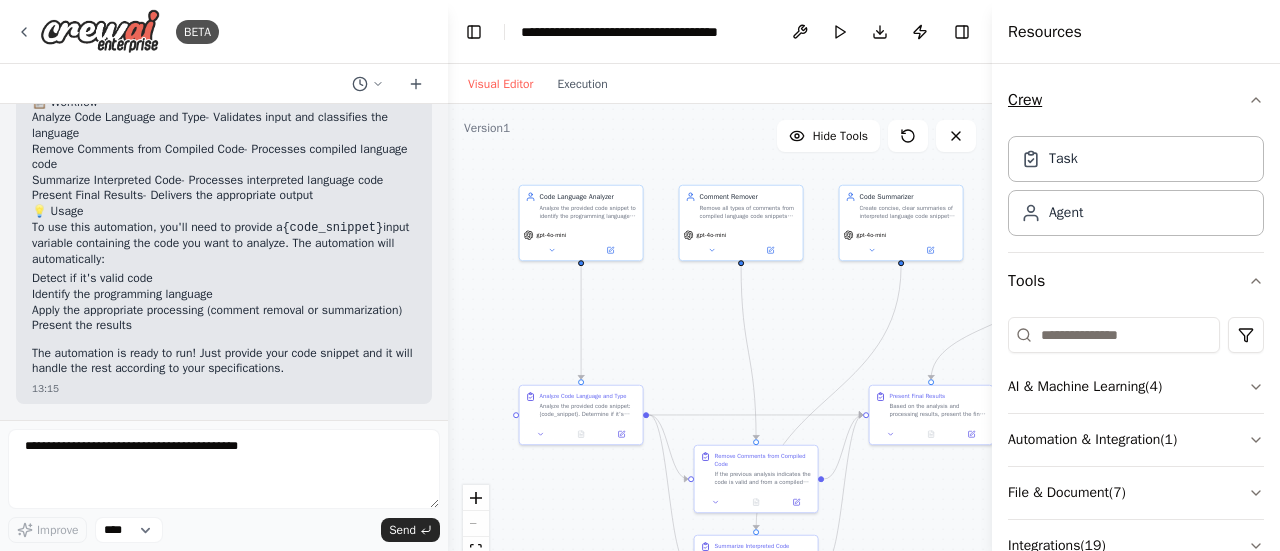drag, startPoint x: 991, startPoint y: 83, endPoint x: 1012, endPoint y: 84, distance: 21.023796 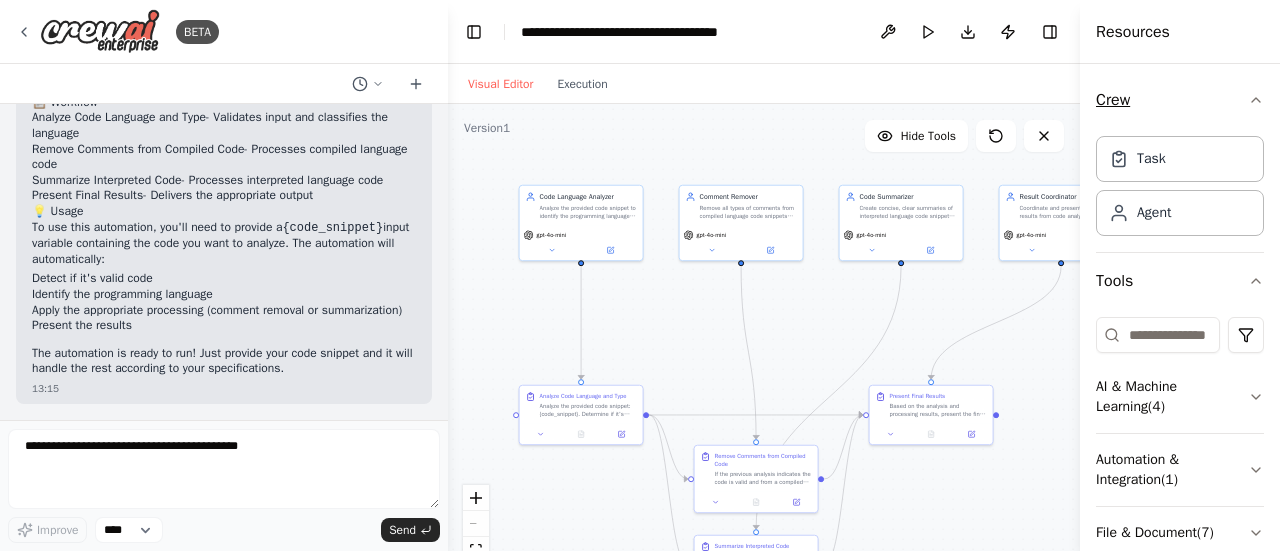 drag, startPoint x: 992, startPoint y: 84, endPoint x: 1100, endPoint y: 87, distance: 108.04166 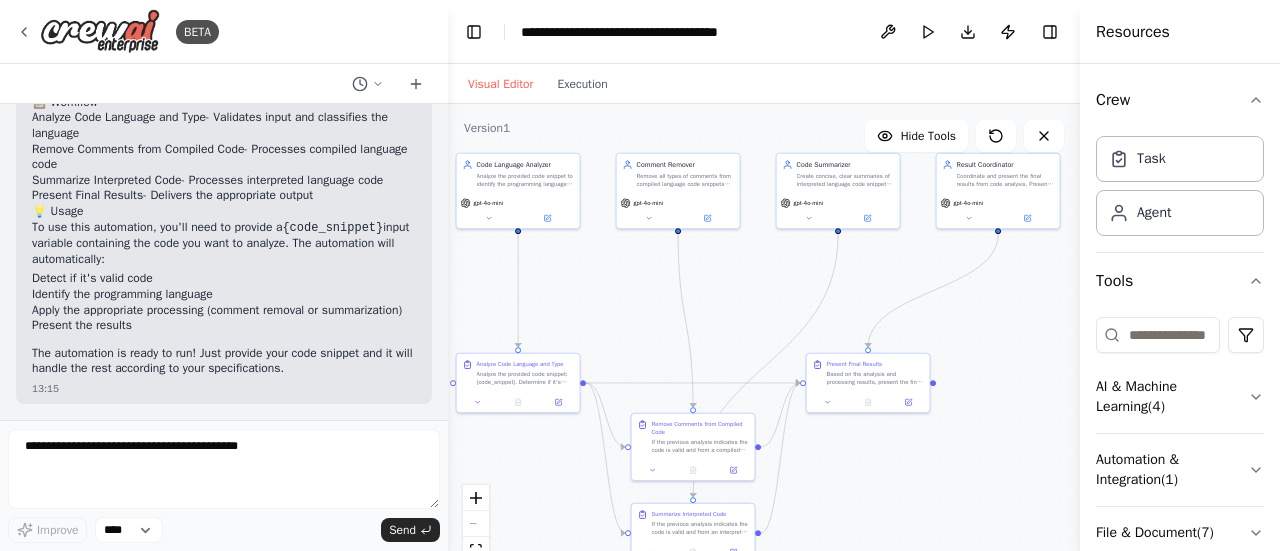 drag, startPoint x: 496, startPoint y: 324, endPoint x: 433, endPoint y: 292, distance: 70.66116 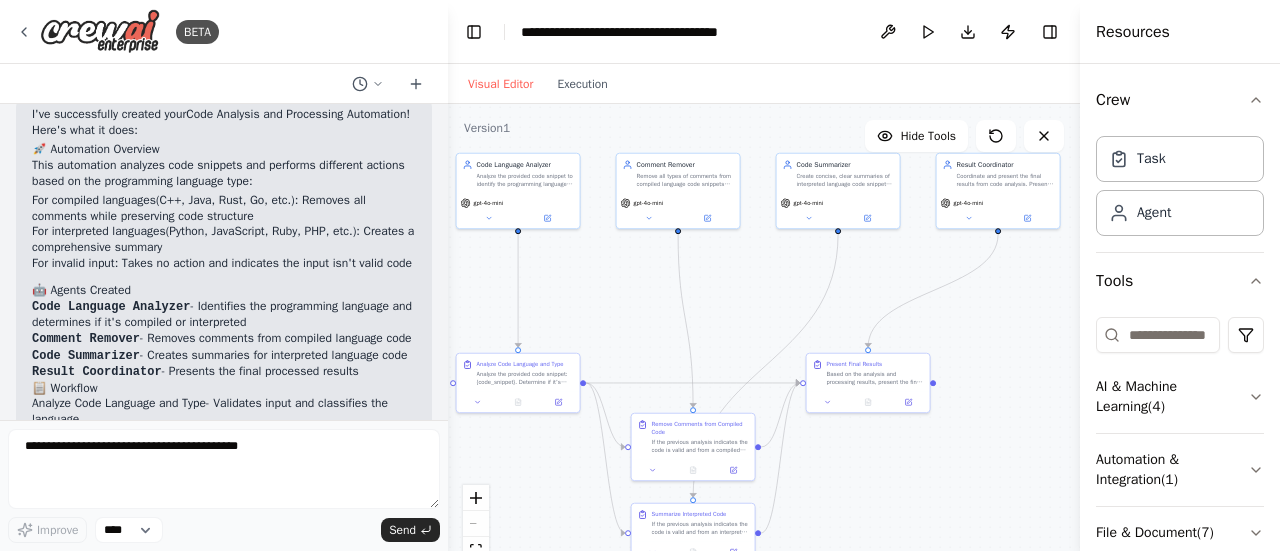 scroll, scrollTop: 1510, scrollLeft: 0, axis: vertical 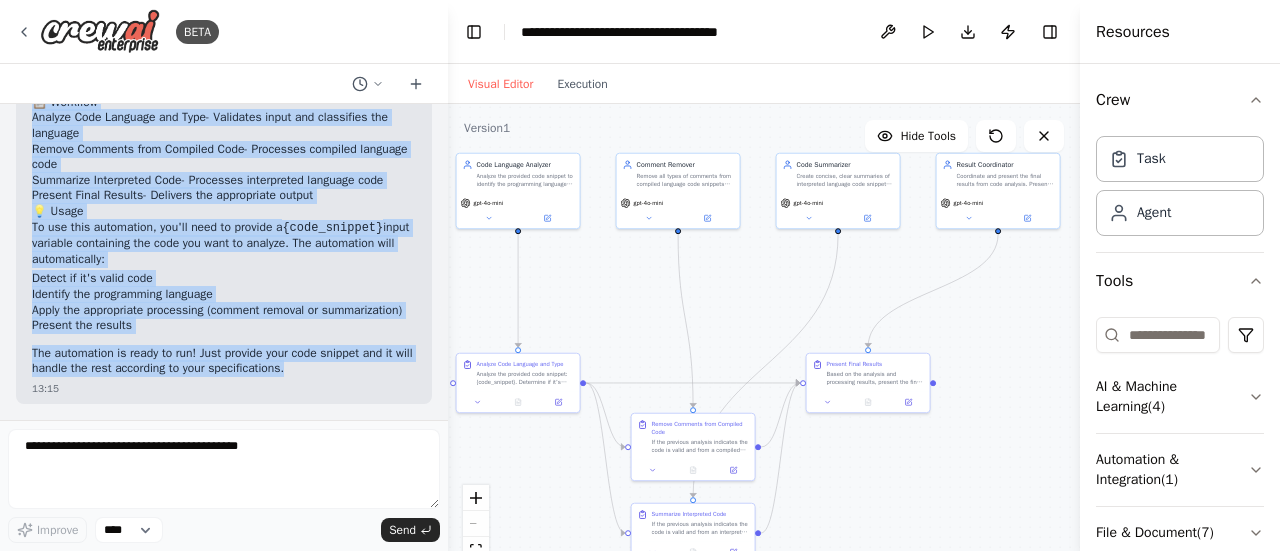 drag, startPoint x: 30, startPoint y: 166, endPoint x: 330, endPoint y: 366, distance: 360.5551 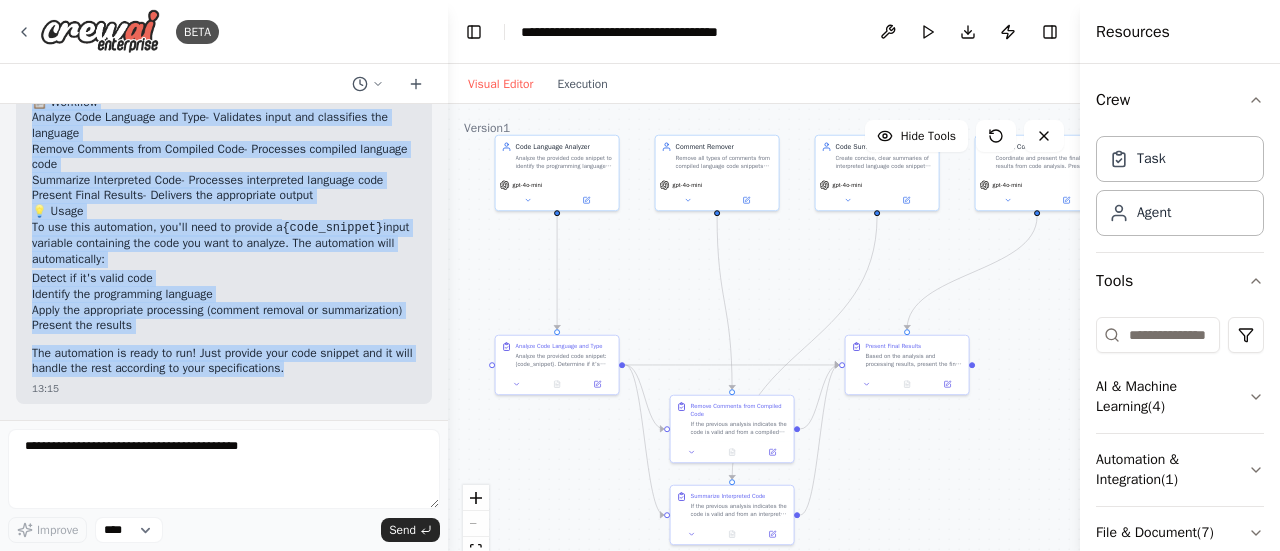 drag, startPoint x: 671, startPoint y: 329, endPoint x: 710, endPoint y: 311, distance: 42.953465 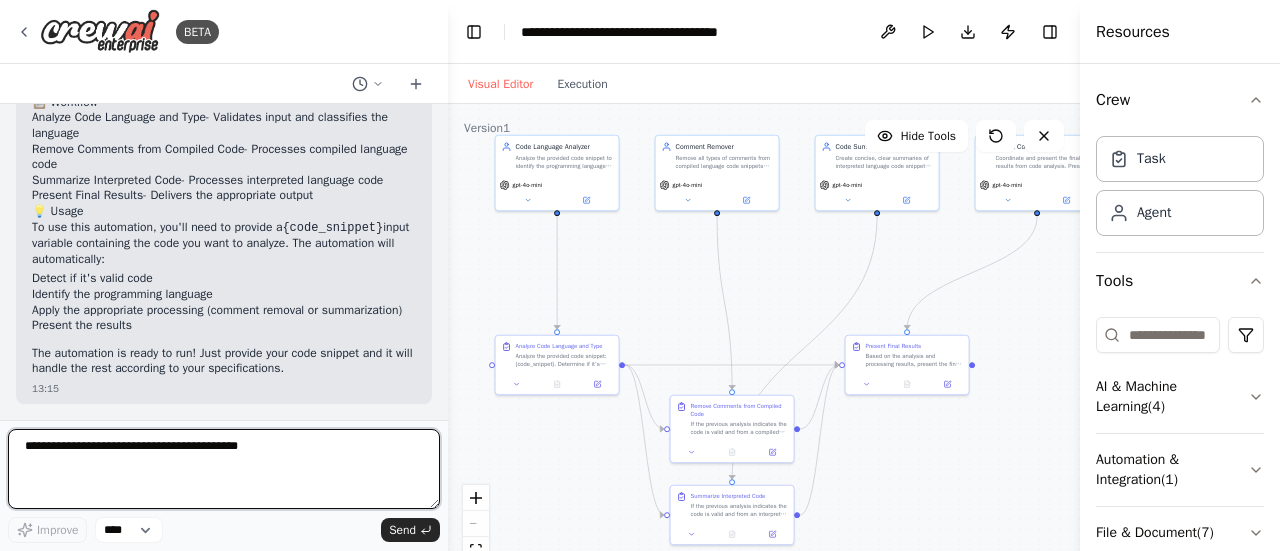 click at bounding box center [224, 469] 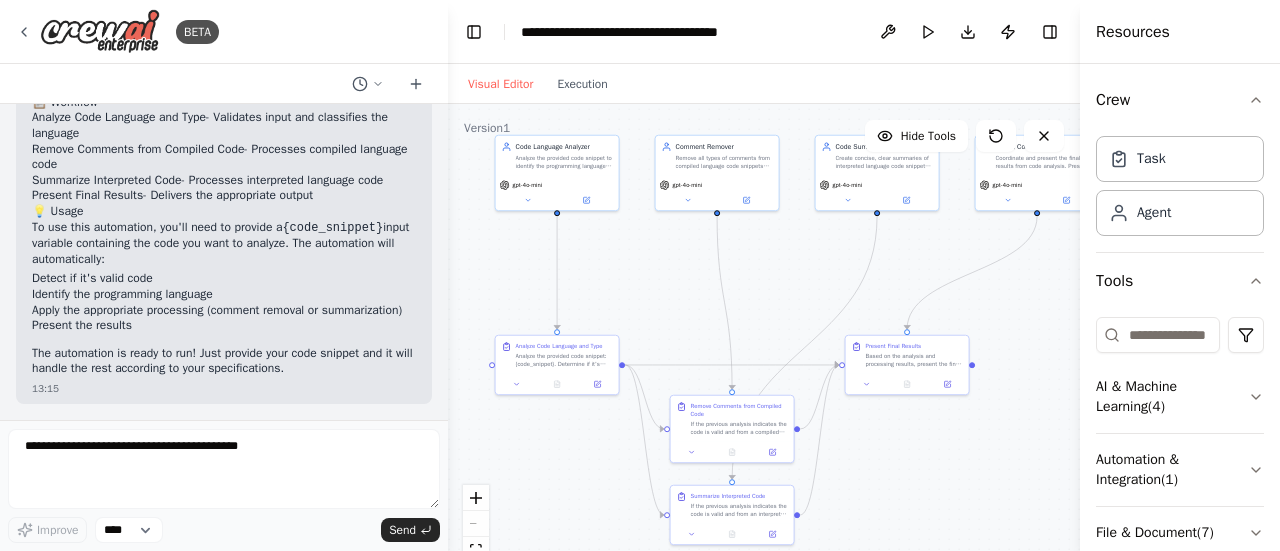 click on "Improve **** Send" at bounding box center [224, 485] 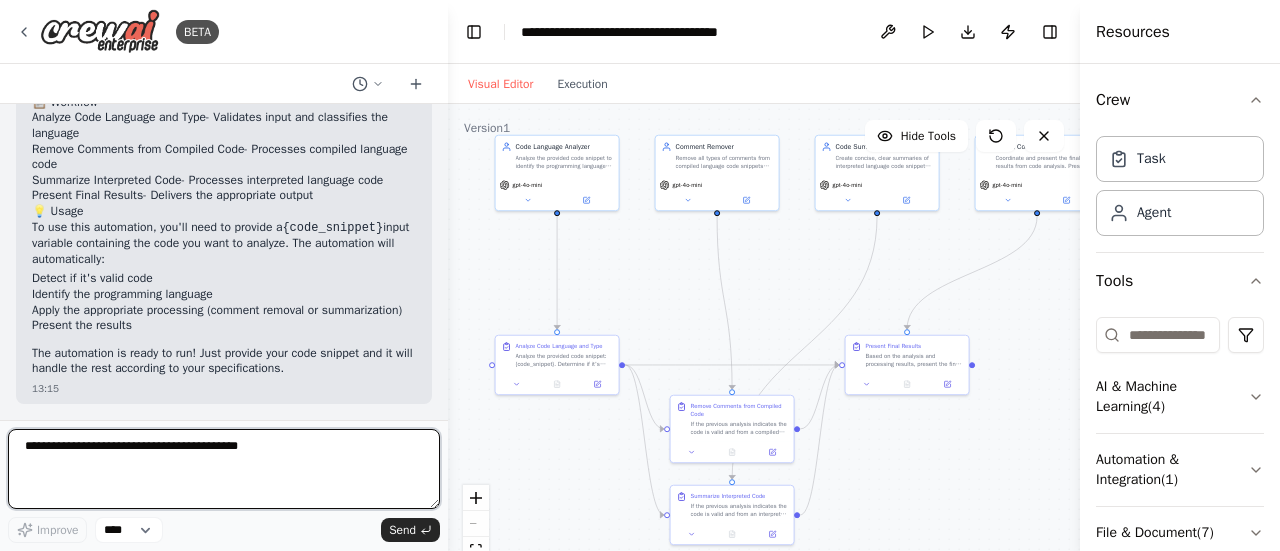 click at bounding box center (224, 469) 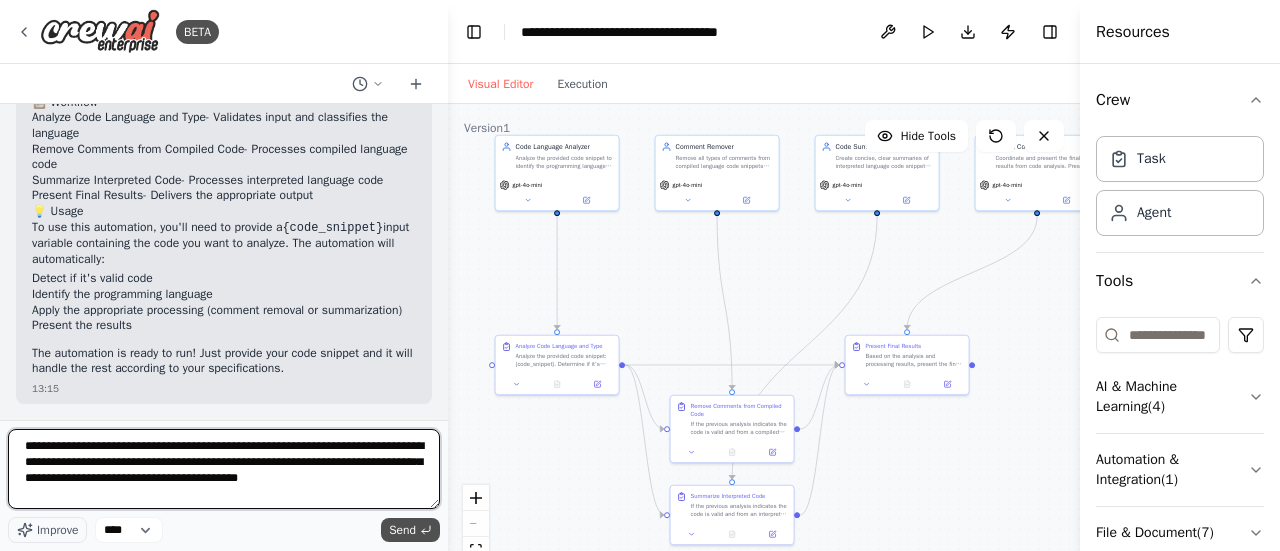 type on "**********" 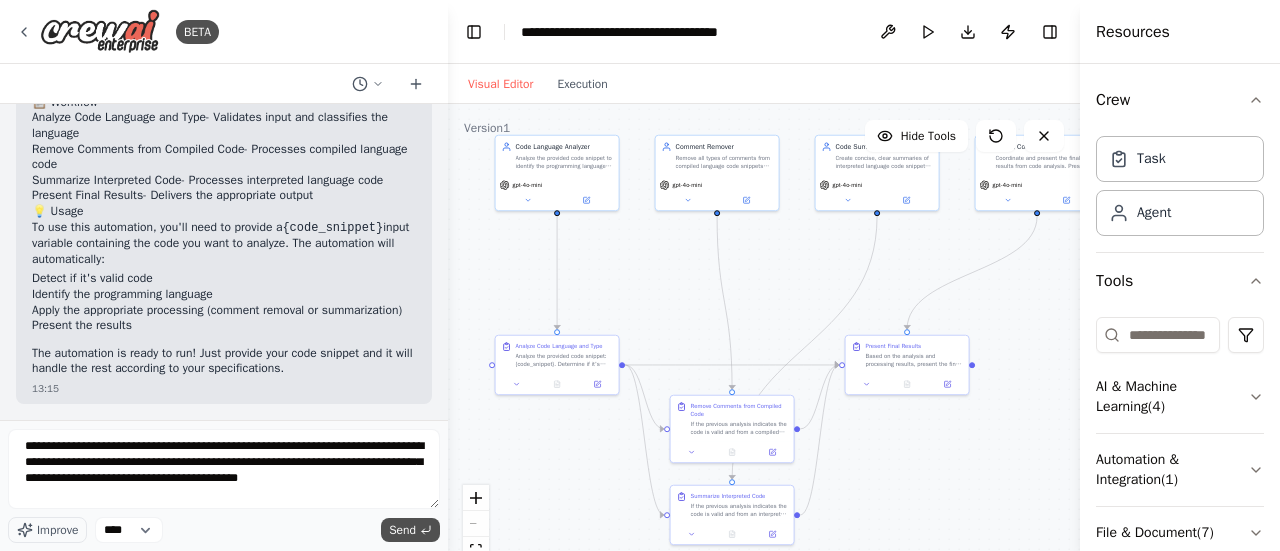 click on "Send" at bounding box center [402, 530] 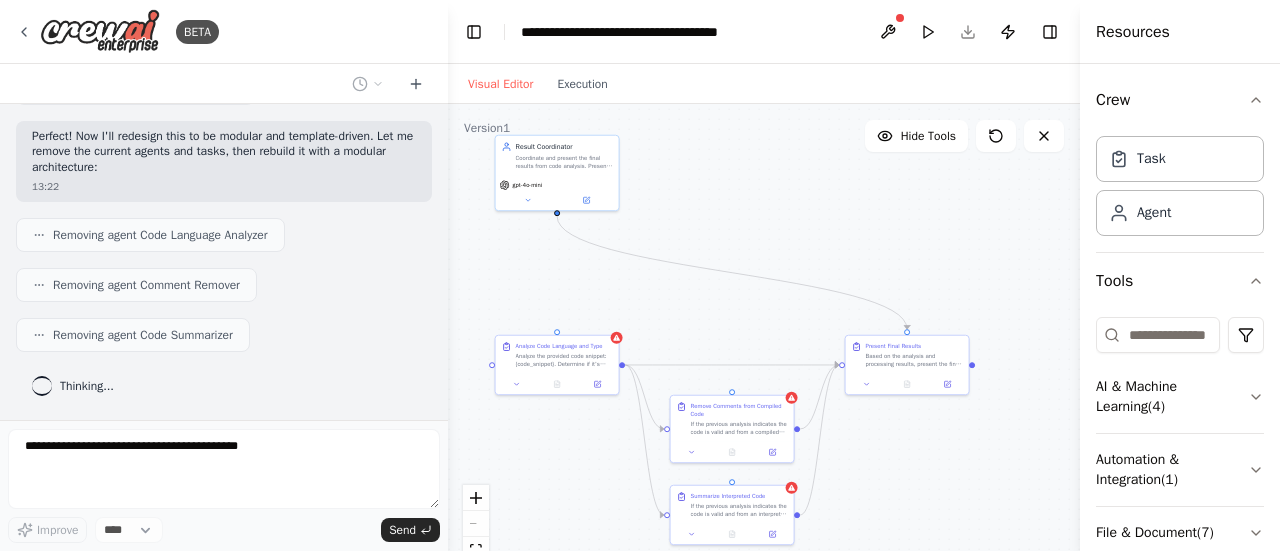 scroll, scrollTop: 2592, scrollLeft: 0, axis: vertical 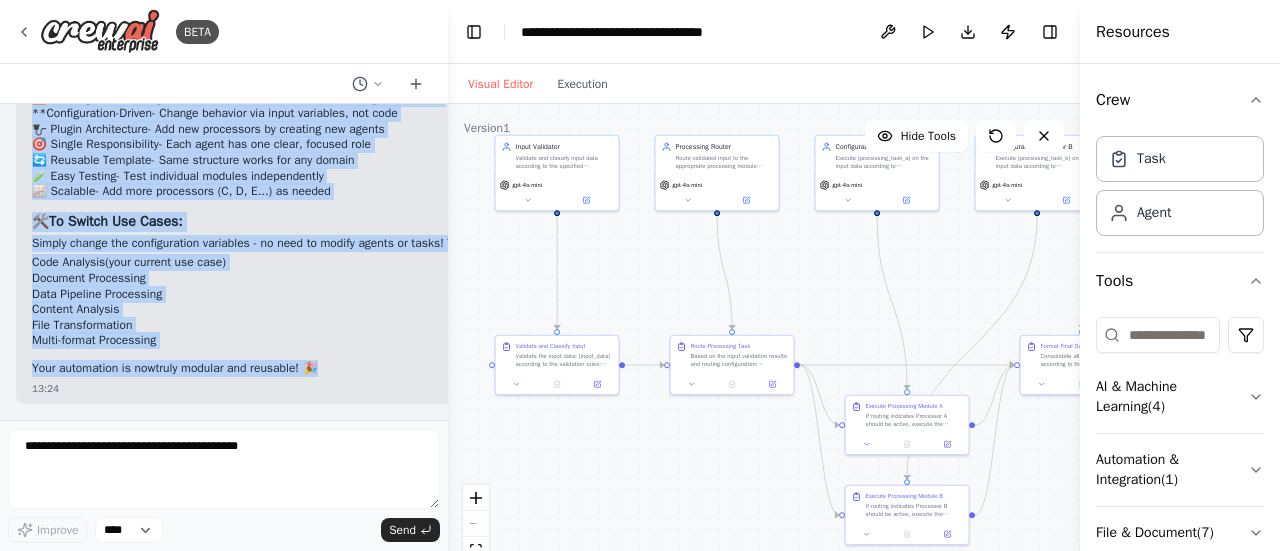 drag, startPoint x: 34, startPoint y: 151, endPoint x: 366, endPoint y: 370, distance: 397.7248 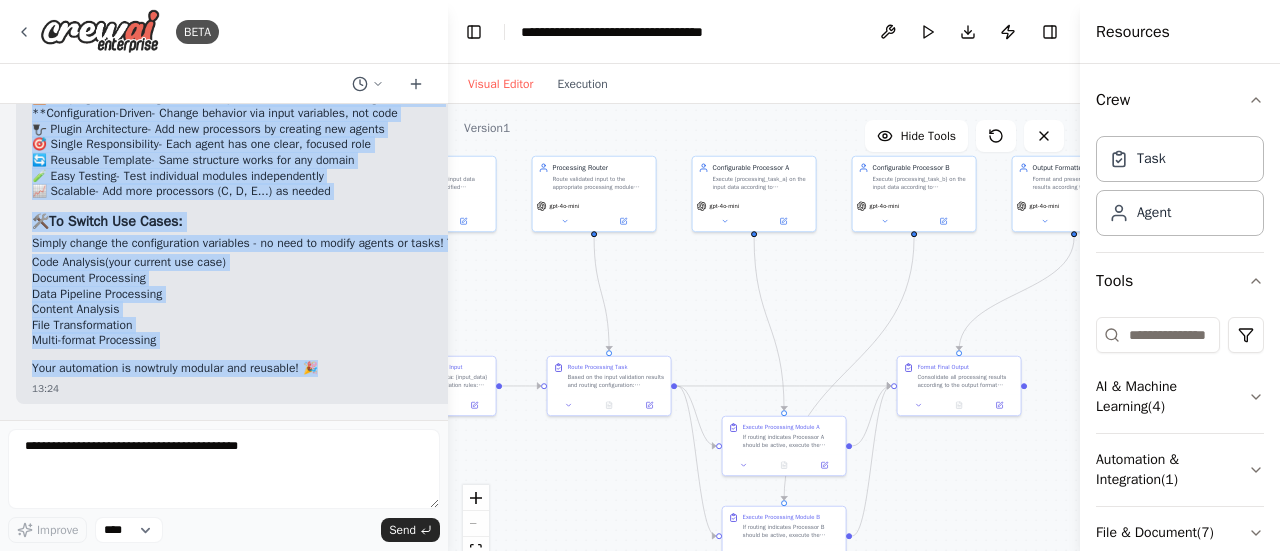 drag, startPoint x: 839, startPoint y: 275, endPoint x: 718, endPoint y: 294, distance: 122.48265 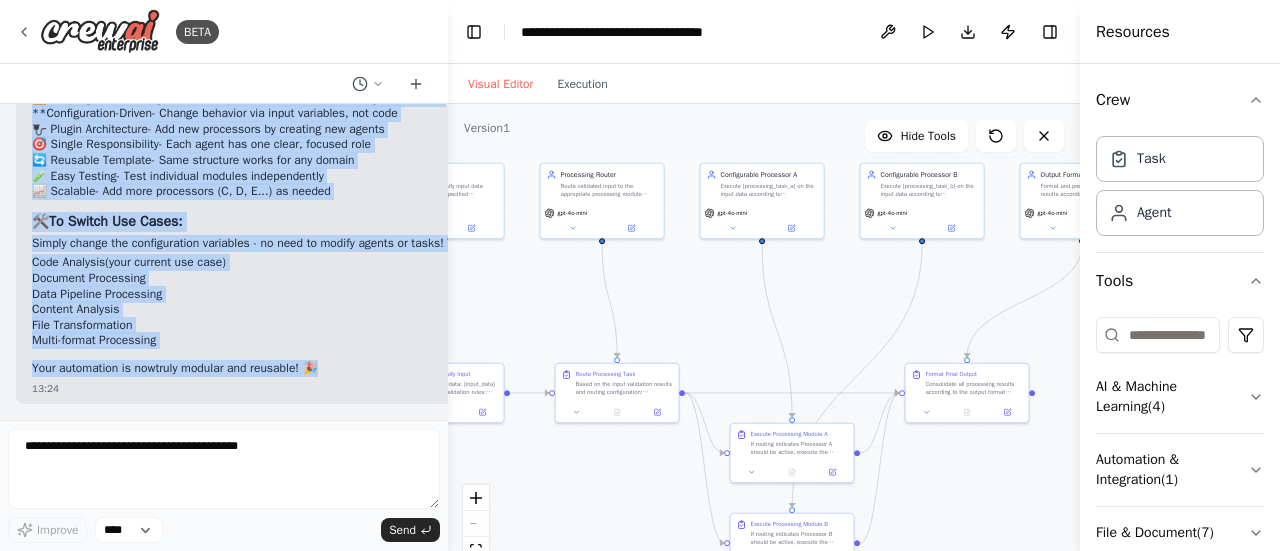 drag, startPoint x: 595, startPoint y: 470, endPoint x: 573, endPoint y: 482, distance: 25.059929 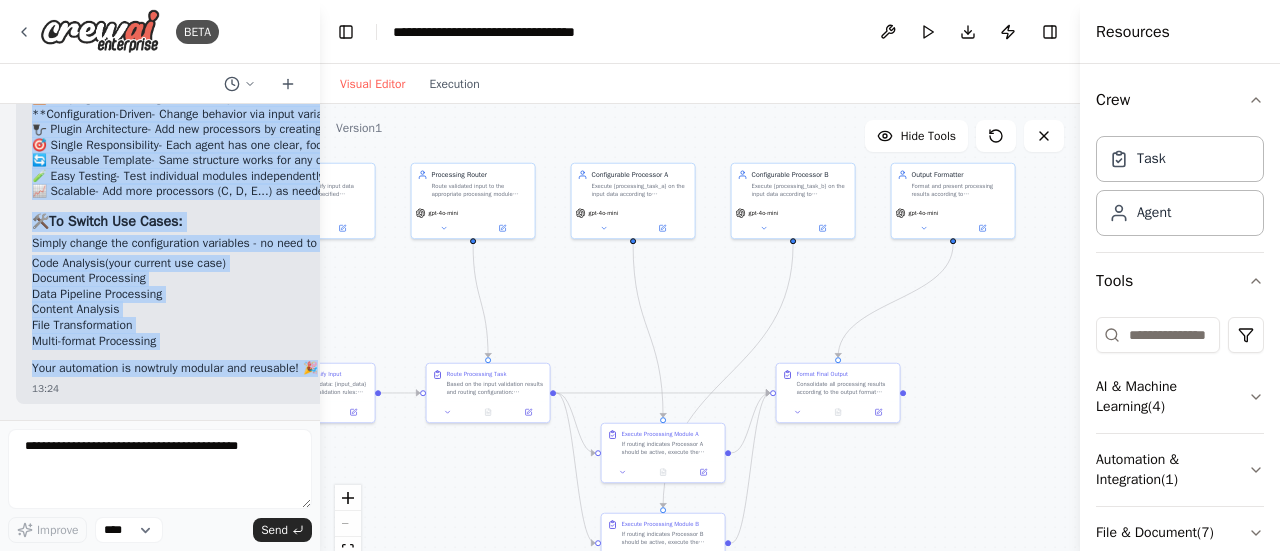 scroll, scrollTop: 6046, scrollLeft: 0, axis: vertical 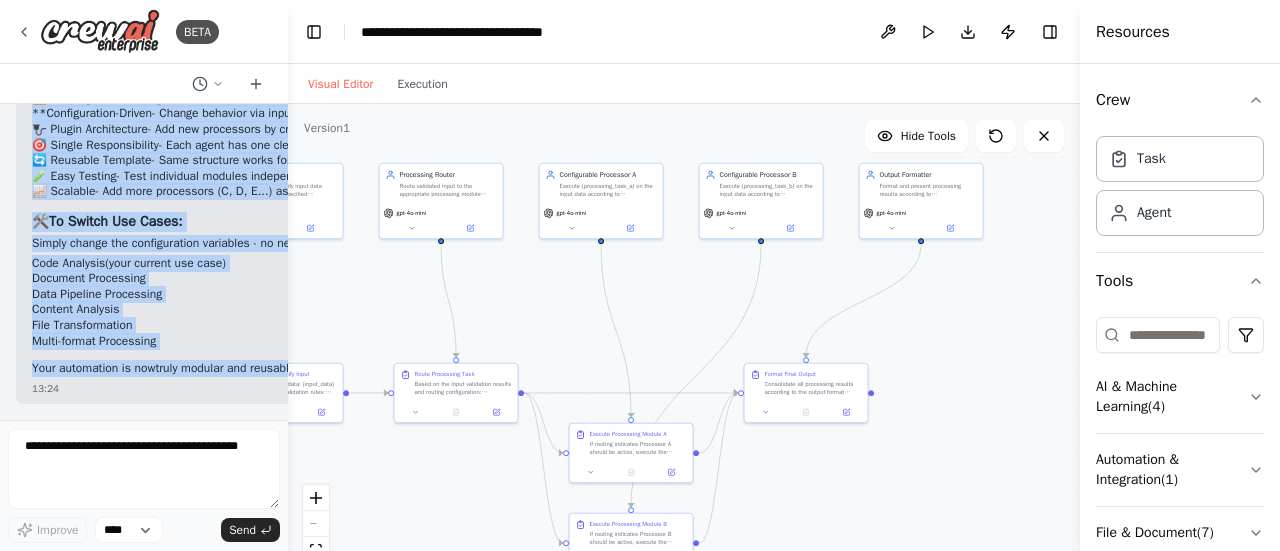 drag, startPoint x: 446, startPoint y: 463, endPoint x: 288, endPoint y: 440, distance: 159.66527 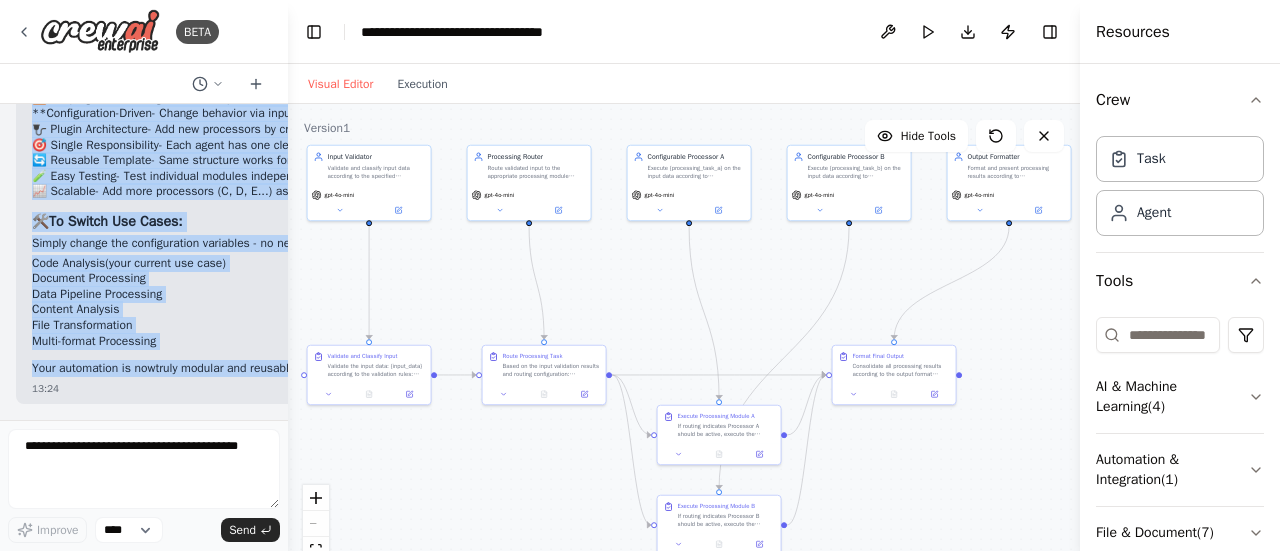 drag, startPoint x: 431, startPoint y: 472, endPoint x: 519, endPoint y: 454, distance: 89.822044 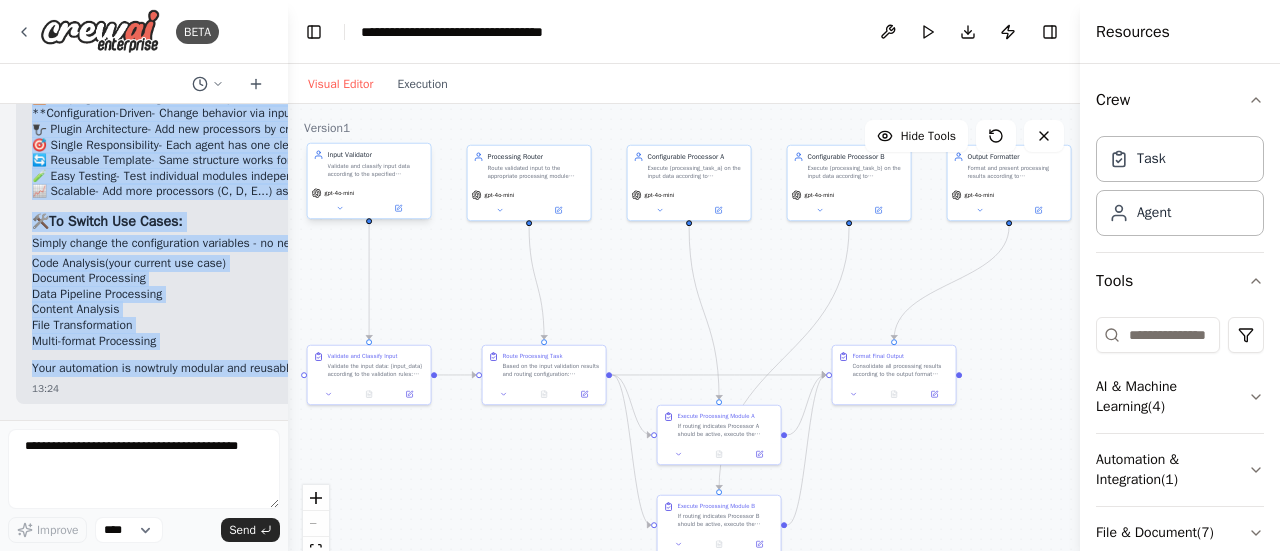 click on "Input Validator Validate and classify input data according to the specified {validation_rules}. Determine input type, format, and validity for downstream processing modules." at bounding box center [369, 164] 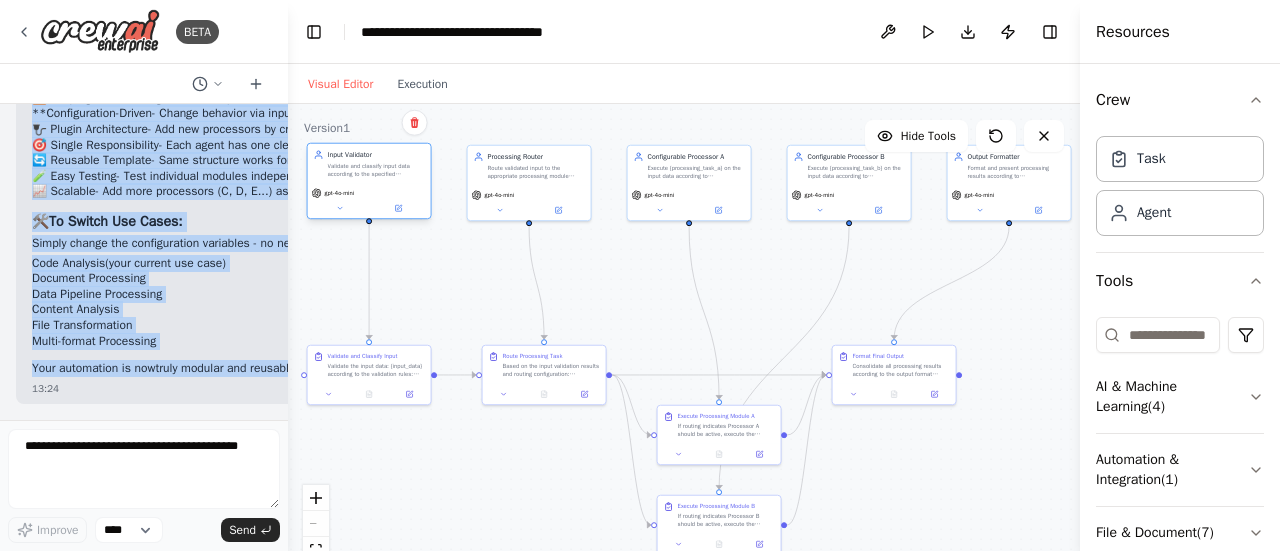 click on "Input Validator Validate and classify input data according to the specified {validation_rules}. Determine input type, format, and validity for downstream processing modules." at bounding box center (369, 164) 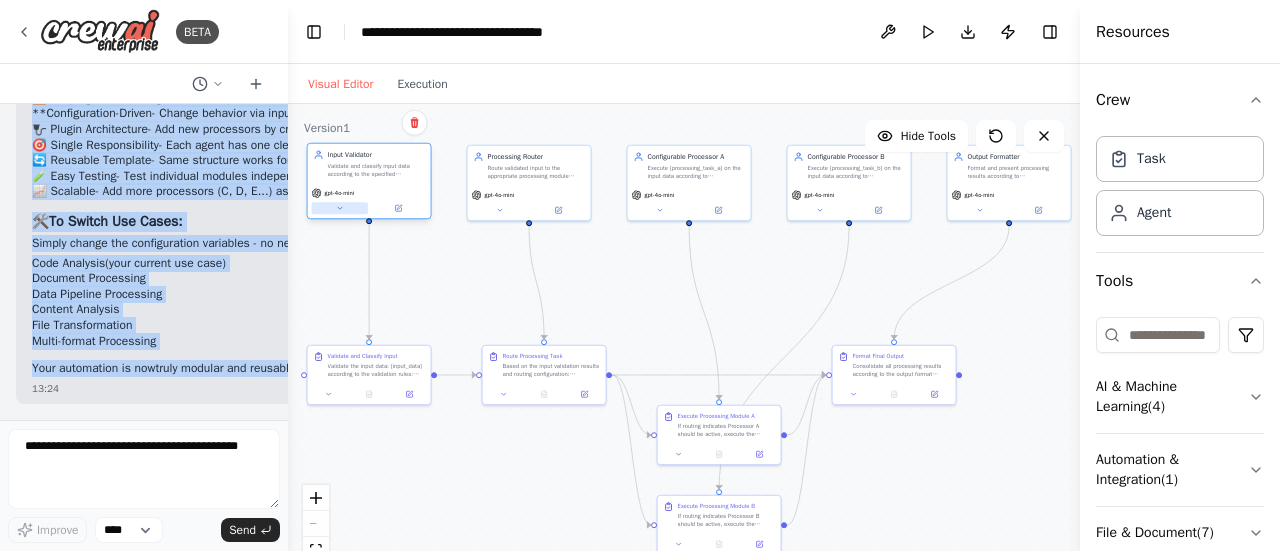 click at bounding box center [340, 208] 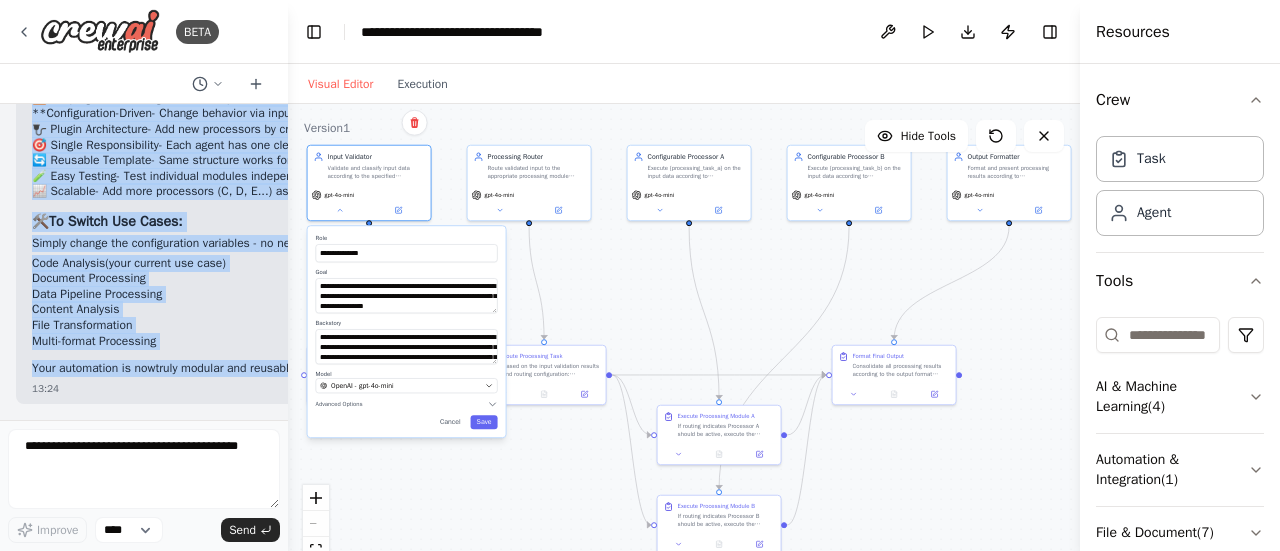 click on "**********" at bounding box center (684, 354) 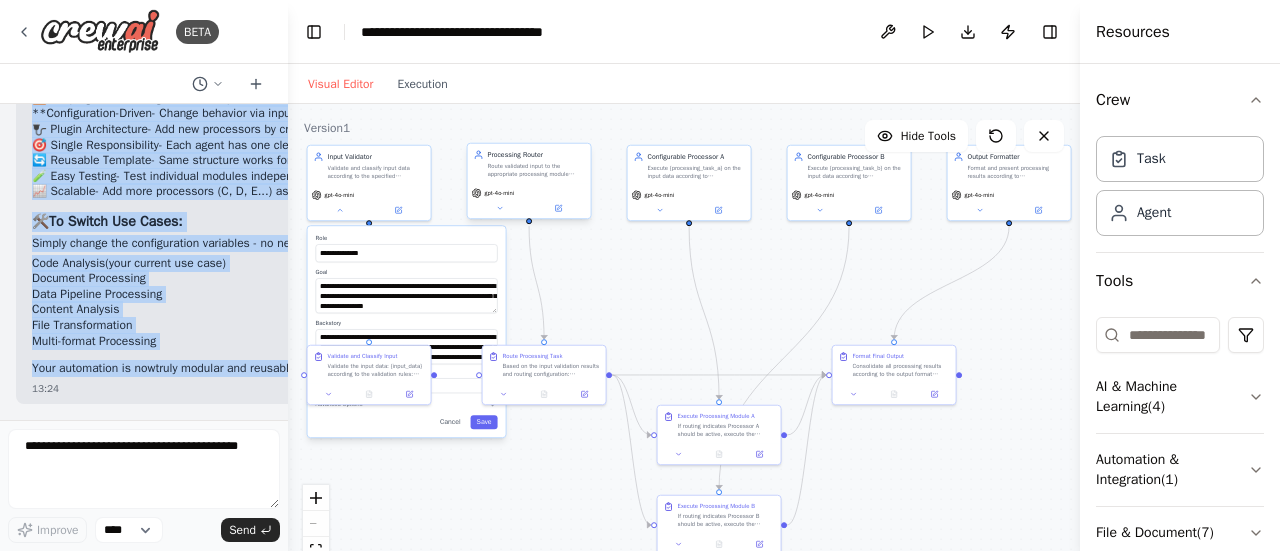 click on "gpt-4o-mini" at bounding box center (529, 201) 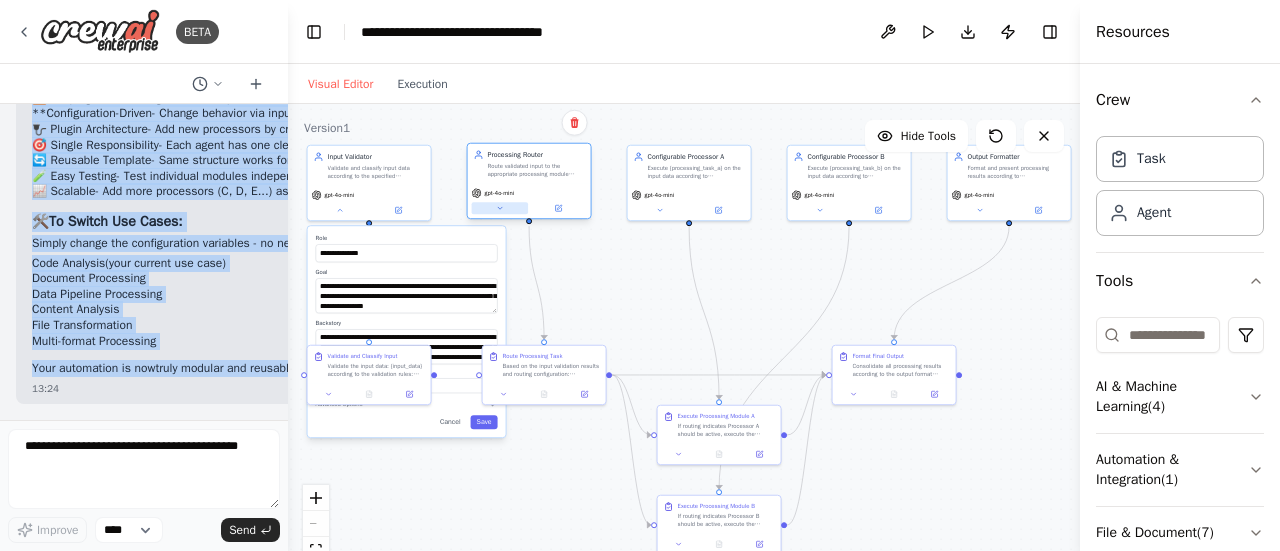 click 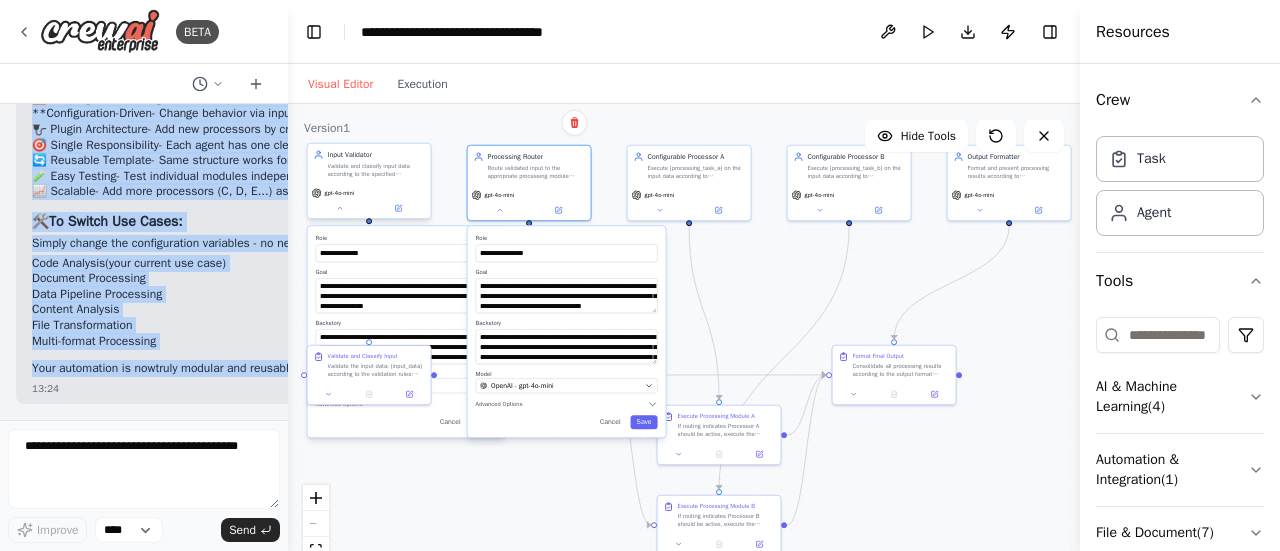 click on "gpt-4o-mini" at bounding box center (369, 201) 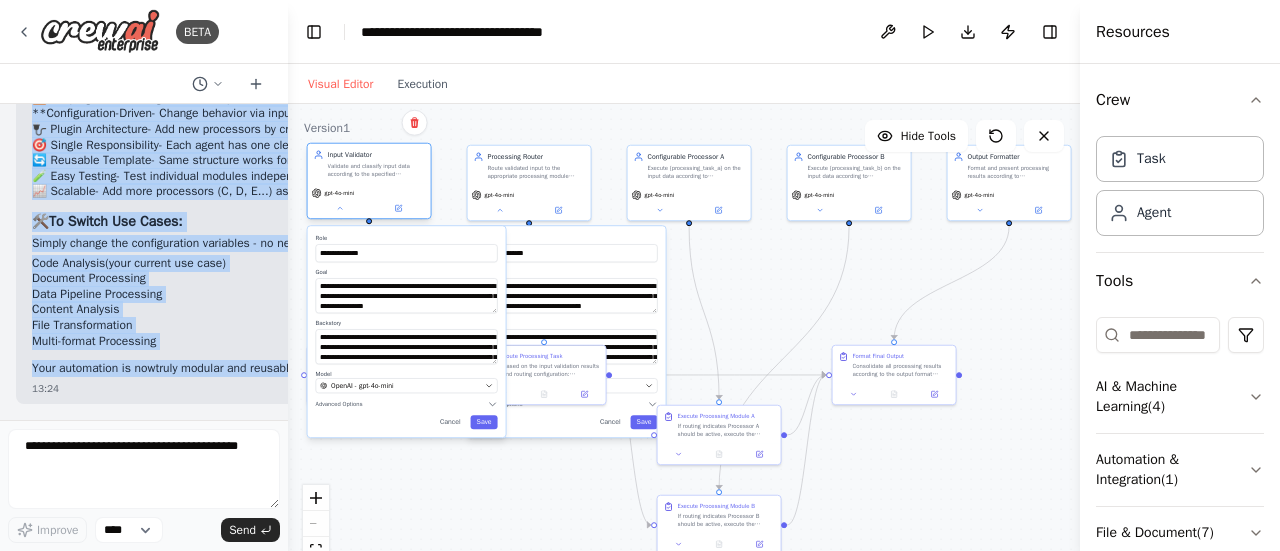 click on "gpt-4o-mini" at bounding box center (369, 201) 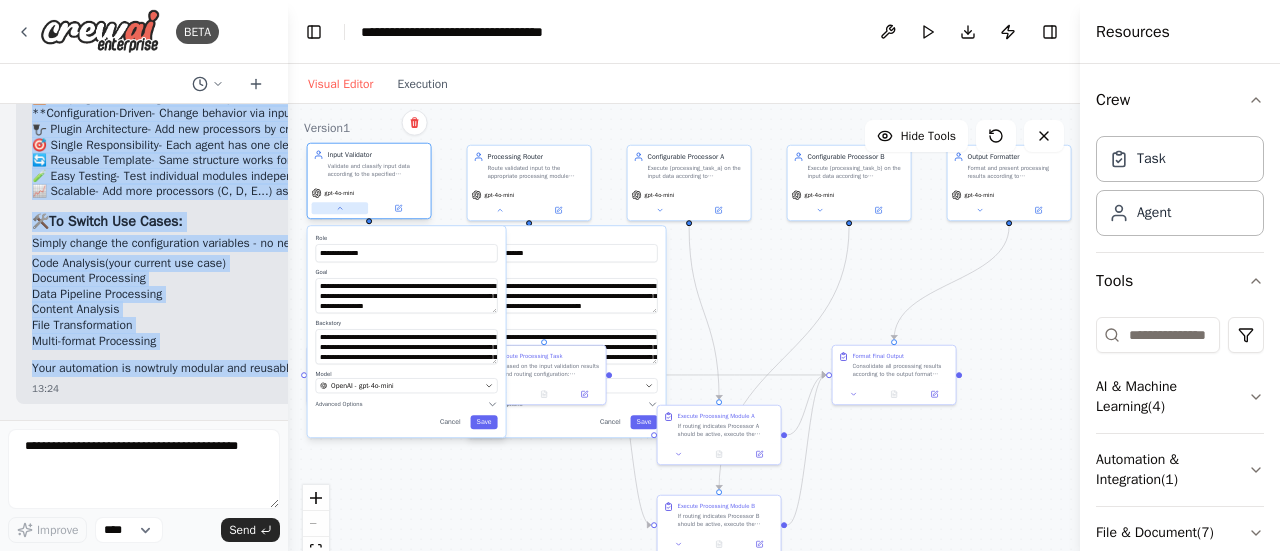 click at bounding box center (340, 208) 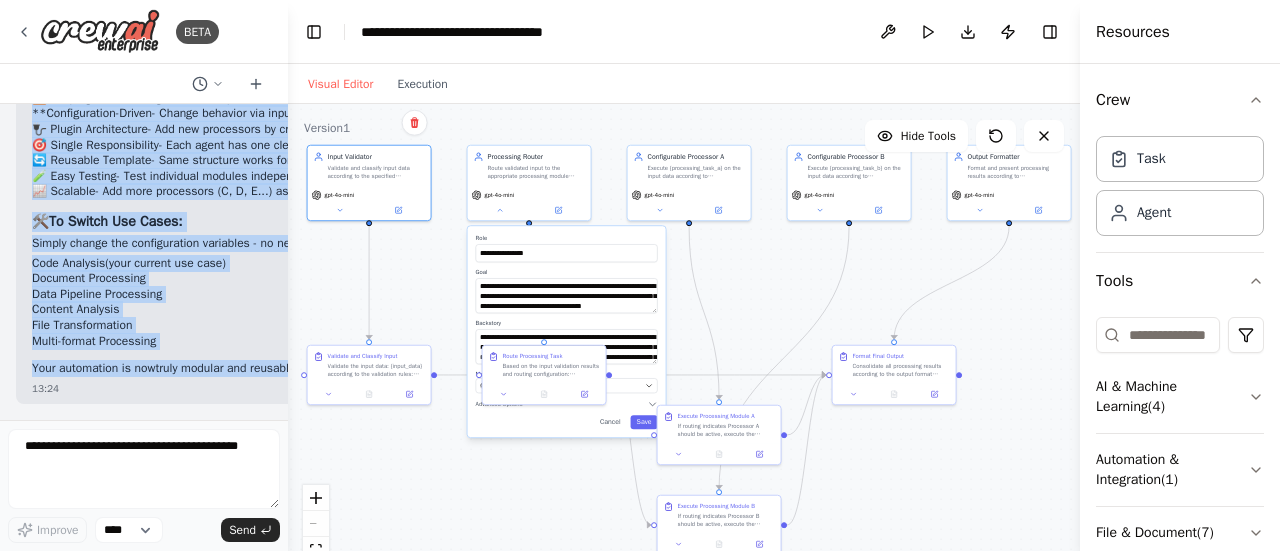 click on "**********" at bounding box center (567, 248) 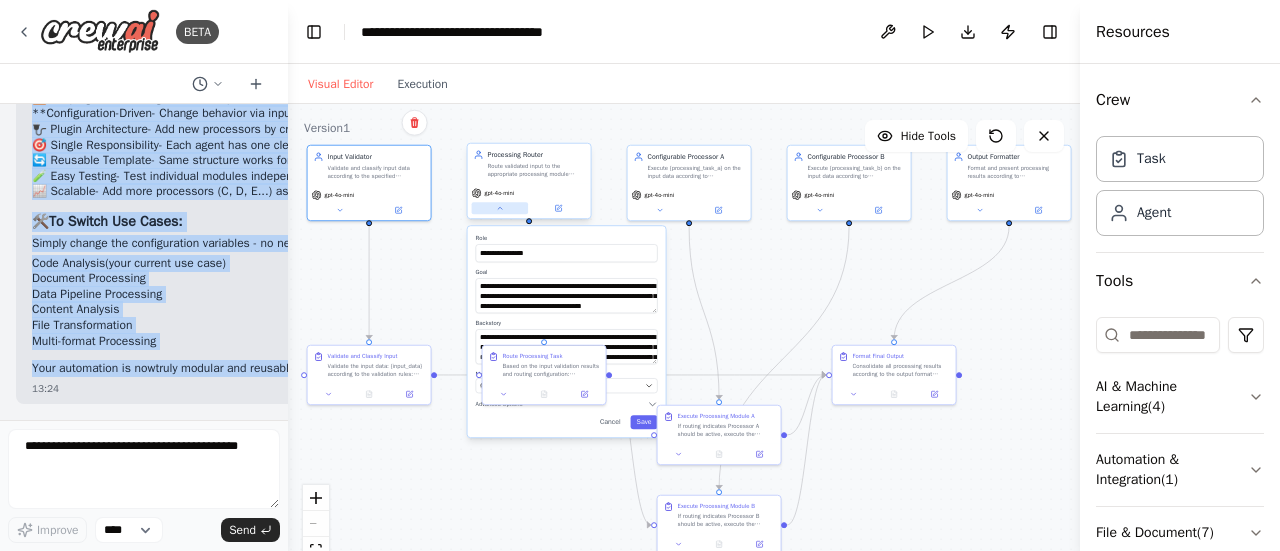 click at bounding box center (500, 208) 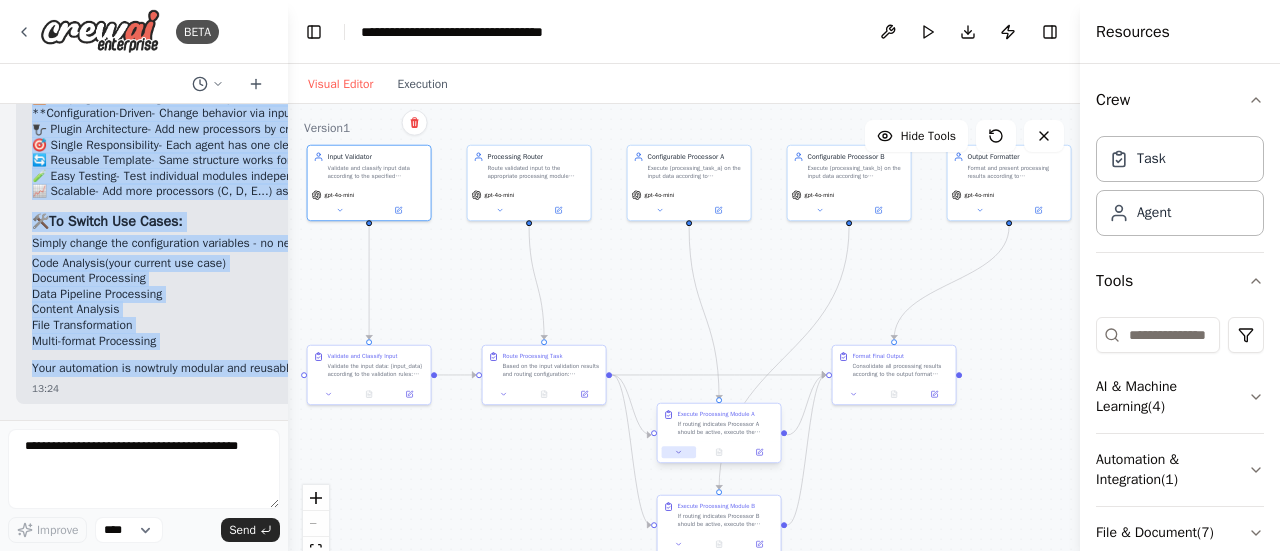 click at bounding box center (679, 452) 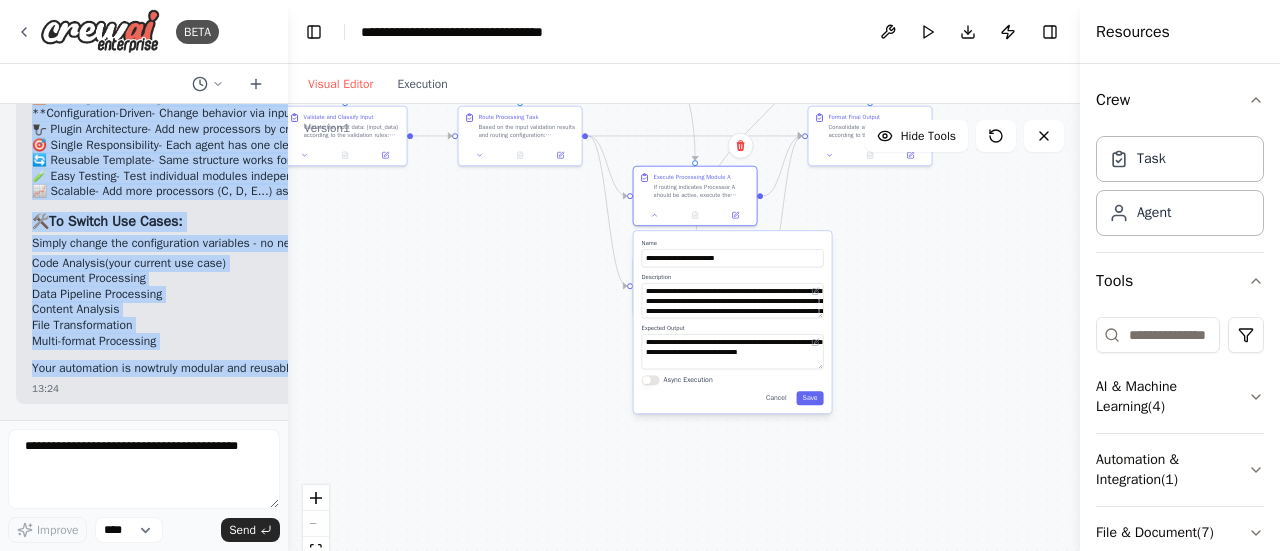 drag, startPoint x: 687, startPoint y: 335, endPoint x: 665, endPoint y: 94, distance: 242.00206 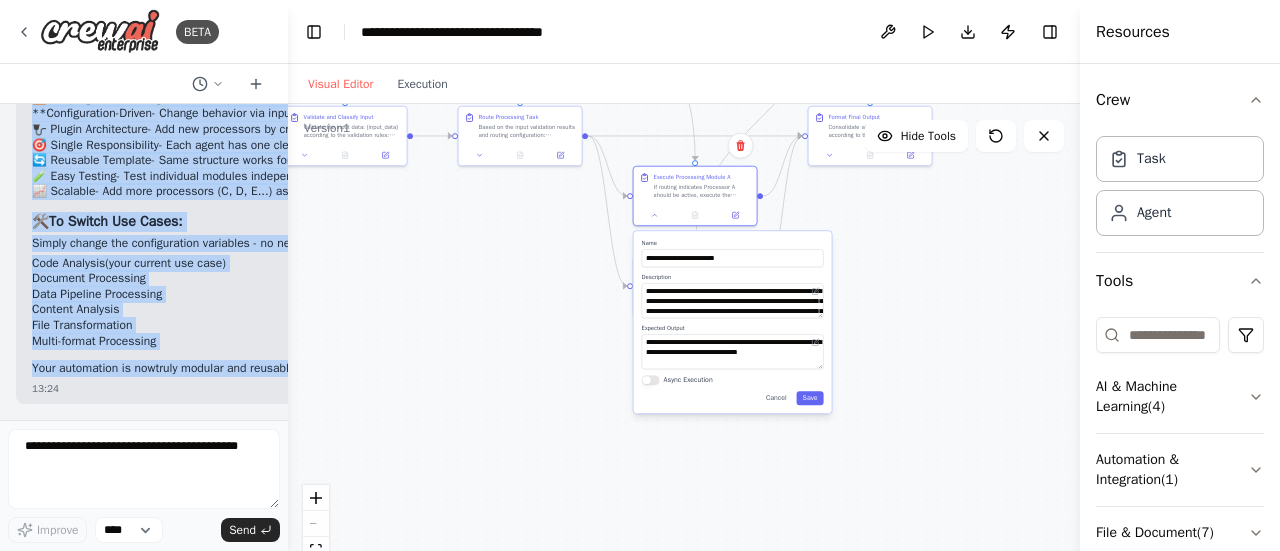 click on "Input Validator Name" at bounding box center [684, 307] 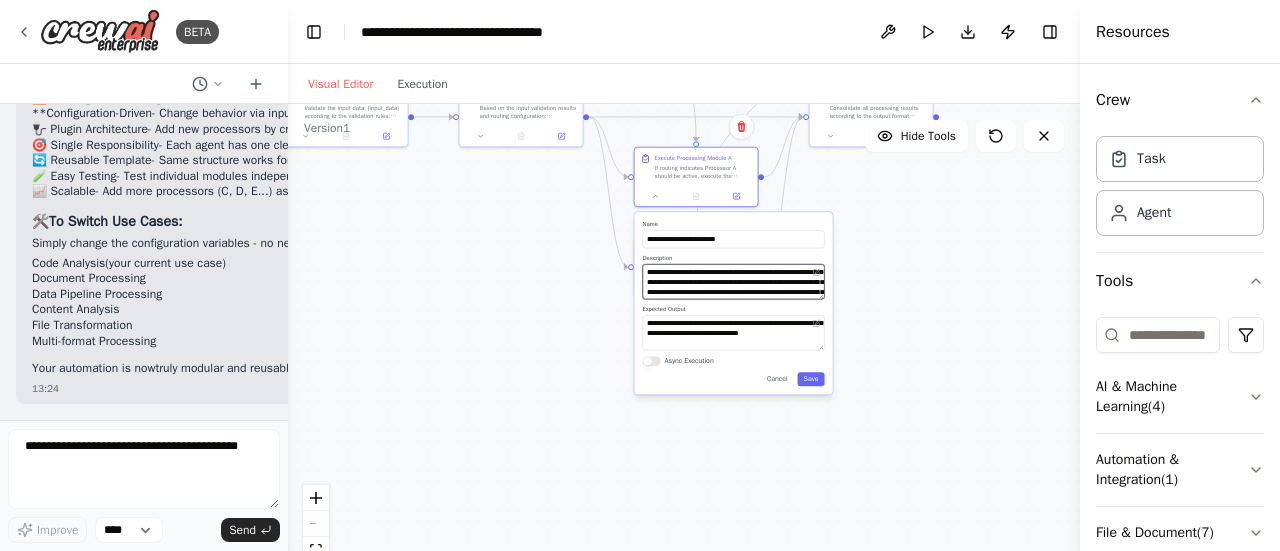 click on "**********" at bounding box center [734, 281] 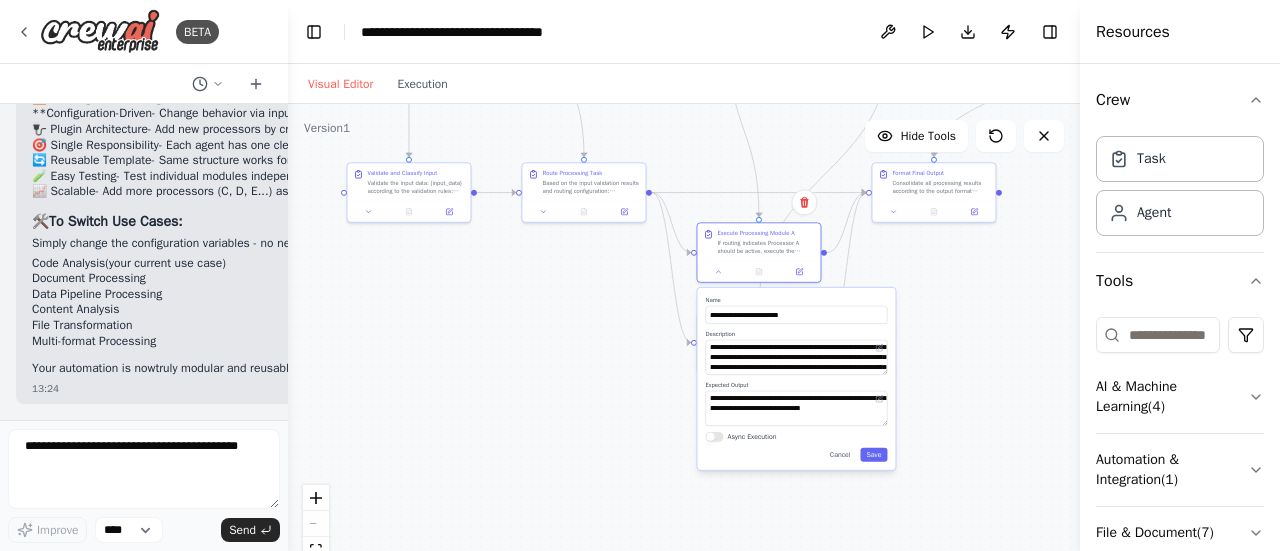 drag, startPoint x: 505, startPoint y: 261, endPoint x: 565, endPoint y: 313, distance: 79.397736 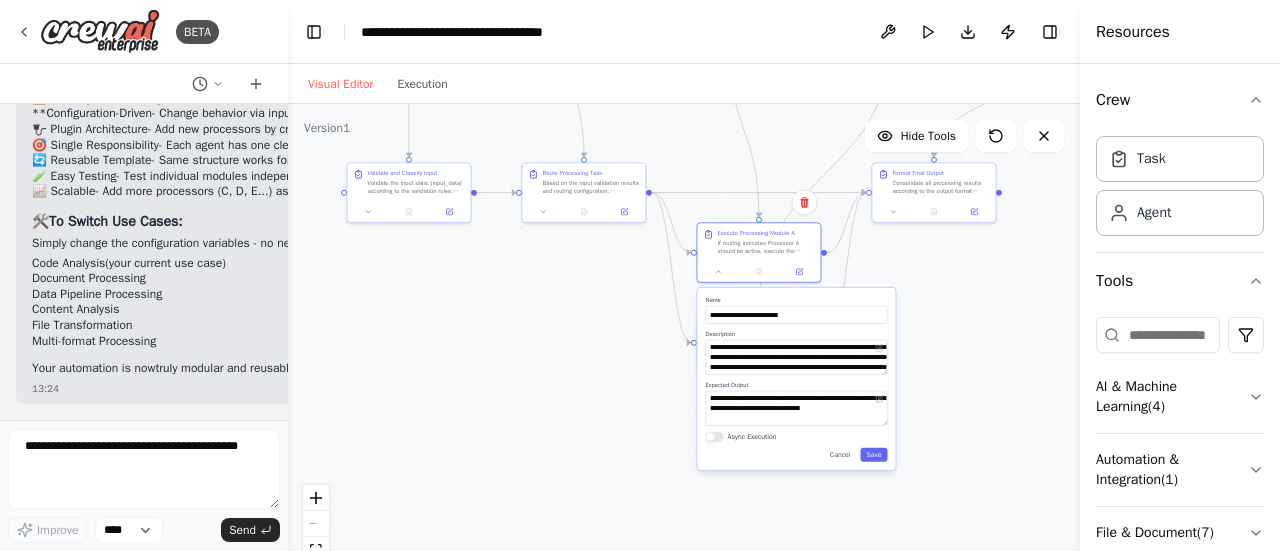 click on ".deletable-edge-delete-btn {
width: 20px;
height: 20px;
border: 0px solid #ffffff;
color: #6b7280;
background-color: #f8fafc;
cursor: pointer;
border-radius: 50%;
font-size: 12px;
padding: 3px;
display: flex;
align-items: center;
justify-content: center;
transition: all 0.2s cubic-bezier(0.4, 0, 0.2, 1);
box-shadow: 0 2px 4px rgba(0, 0, 0, 0.1);
}
.deletable-edge-delete-btn:hover {
background-color: #ef4444;
color: #ffffff;
border-color: #dc2626;
transform: scale(1.1);
box-shadow: 0 4px 12px rgba(239, 68, 68, 0.4);
}
.deletable-edge-delete-btn:active {
transform: scale(0.95);
box-shadow: 0 2px 4px rgba(239, 68, 68, 0.3);
}
Input Validator gpt-4o-mini Processing Router gpt-4o-mini gpt-4o-mini" at bounding box center [684, 354] 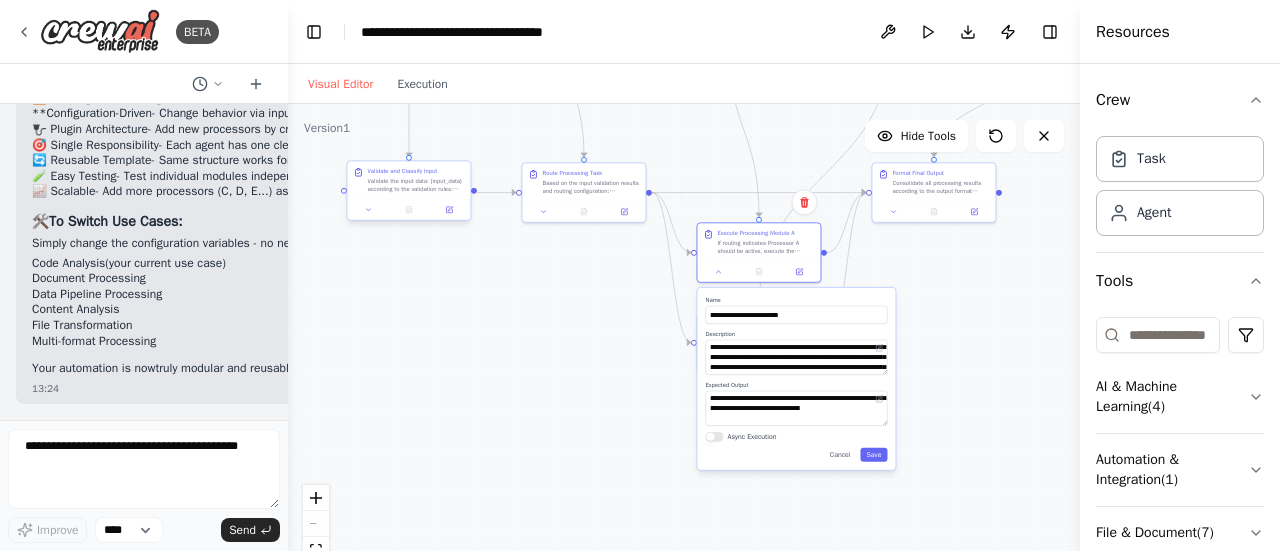 click at bounding box center (408, 209) 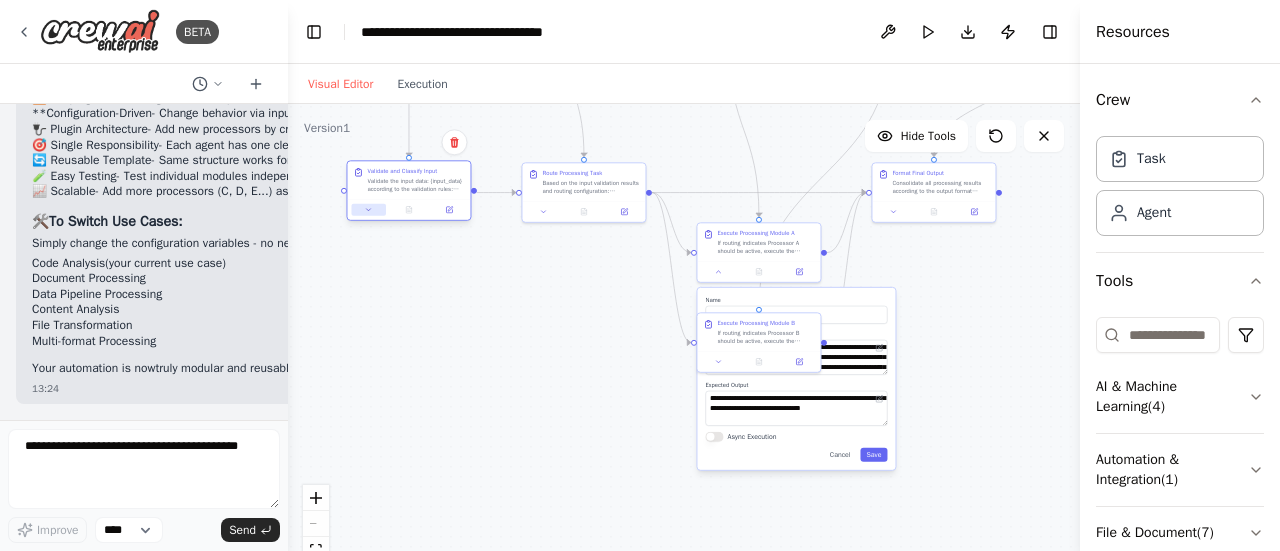 click 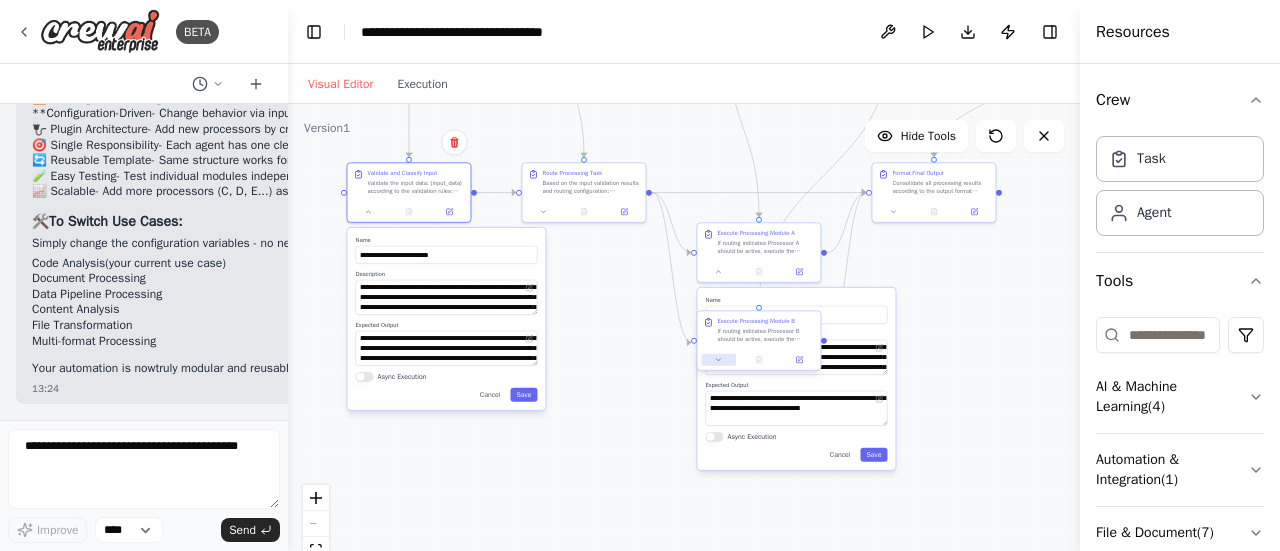 click 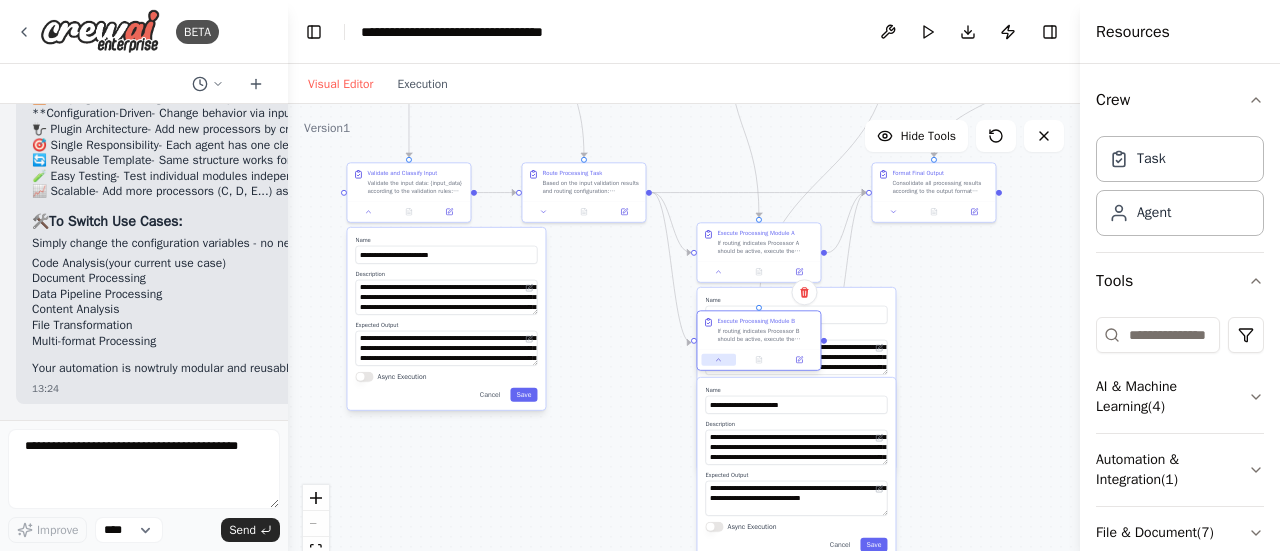 click 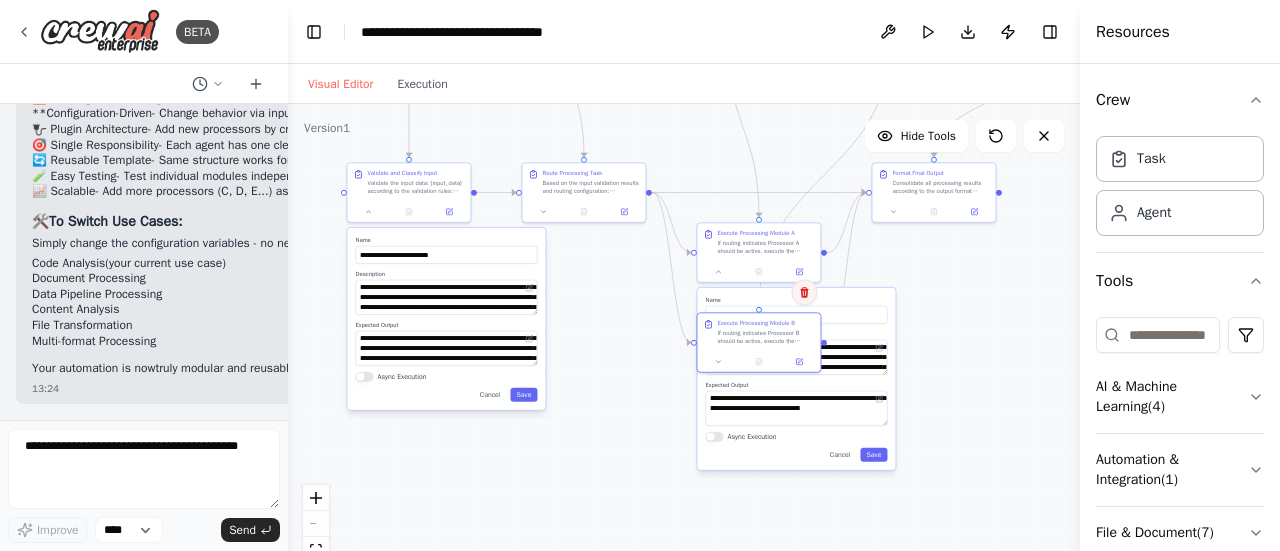 click 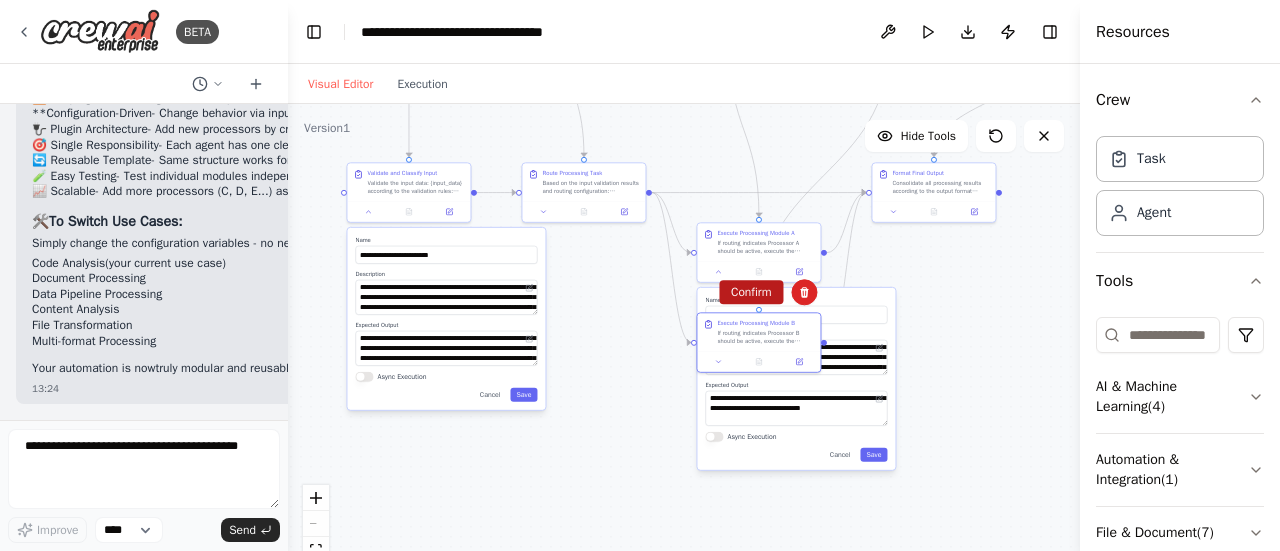 click on "Confirm" at bounding box center [751, 292] 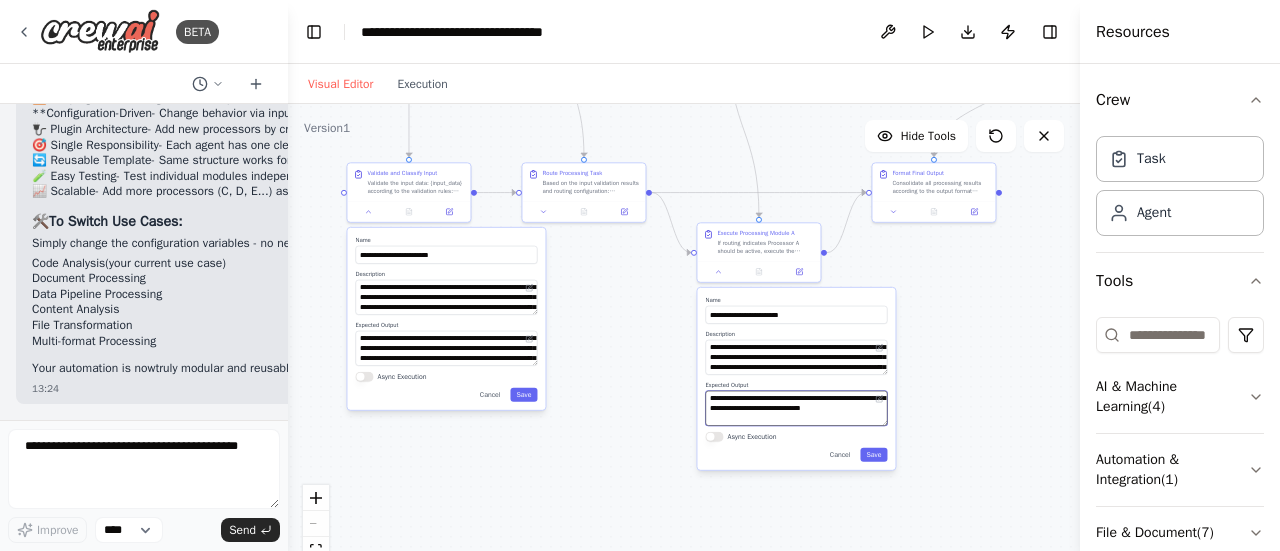 drag, startPoint x: 784, startPoint y: 421, endPoint x: 706, endPoint y: 400, distance: 80.77747 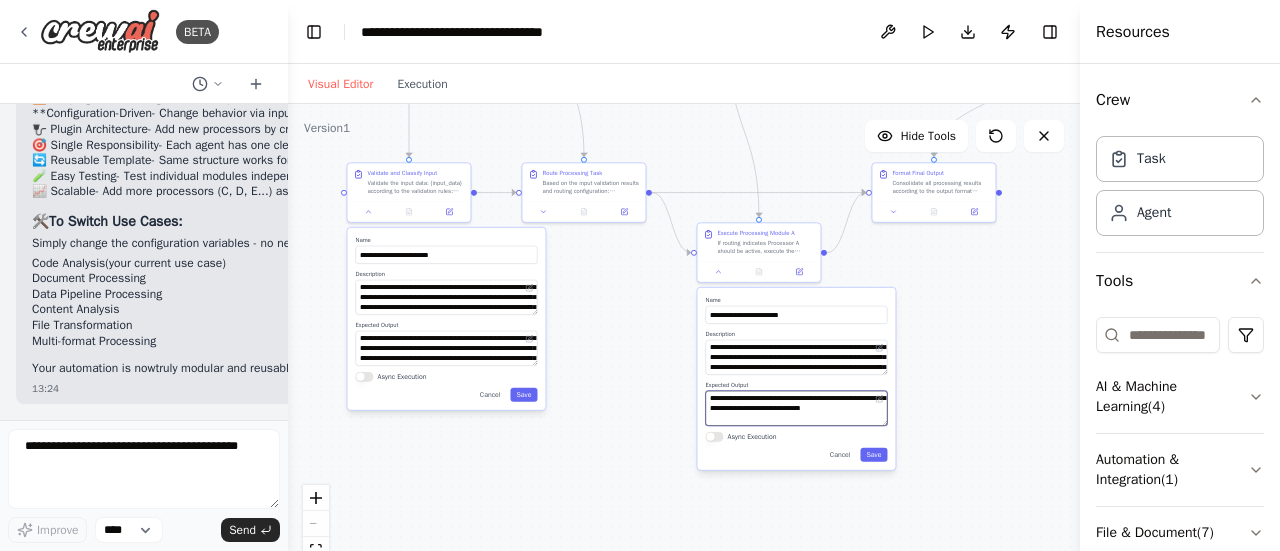 click on "**********" at bounding box center [796, 408] 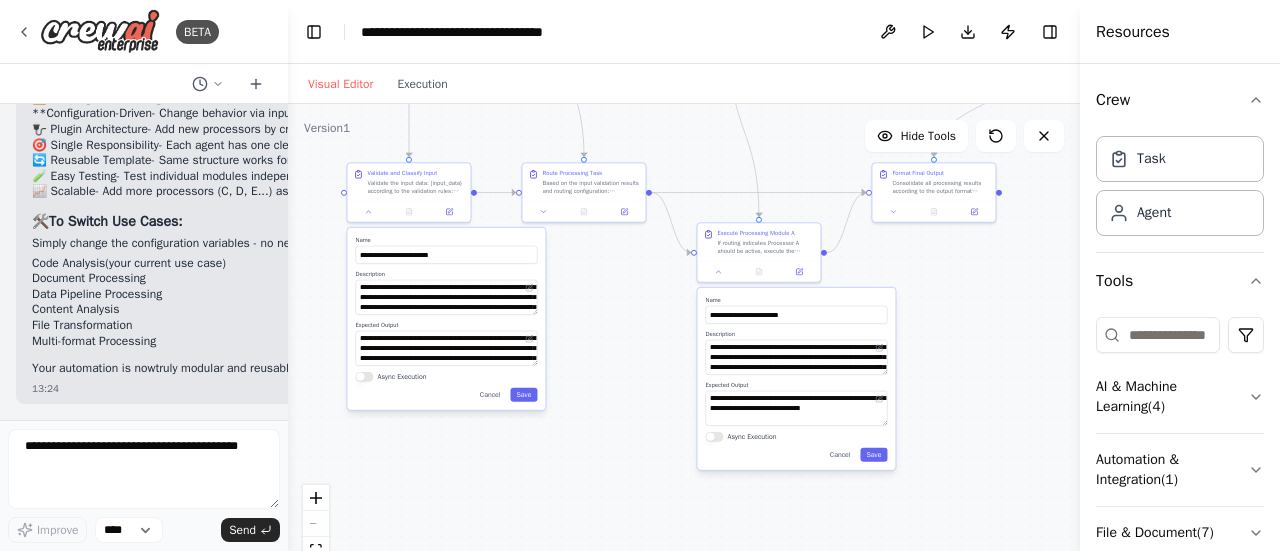 click on ".deletable-edge-delete-btn {
width: 20px;
height: 20px;
border: 0px solid #ffffff;
color: #6b7280;
background-color: #f8fafc;
cursor: pointer;
border-radius: 50%;
font-size: 12px;
padding: 3px;
display: flex;
align-items: center;
justify-content: center;
transition: all 0.2s cubic-bezier(0.4, 0, 0.2, 1);
box-shadow: 0 2px 4px rgba(0, 0, 0, 0.1);
}
.deletable-edge-delete-btn:hover {
background-color: #ef4444;
color: #ffffff;
border-color: #dc2626;
transform: scale(1.1);
box-shadow: 0 4px 12px rgba(239, 68, 68, 0.4);
}
.deletable-edge-delete-btn:active {
transform: scale(0.95);
box-shadow: 0 2px 4px rgba(239, 68, 68, 0.3);
}
Input Validator gpt-4o-mini Processing Router gpt-4o-mini gpt-4o-mini" at bounding box center (684, 354) 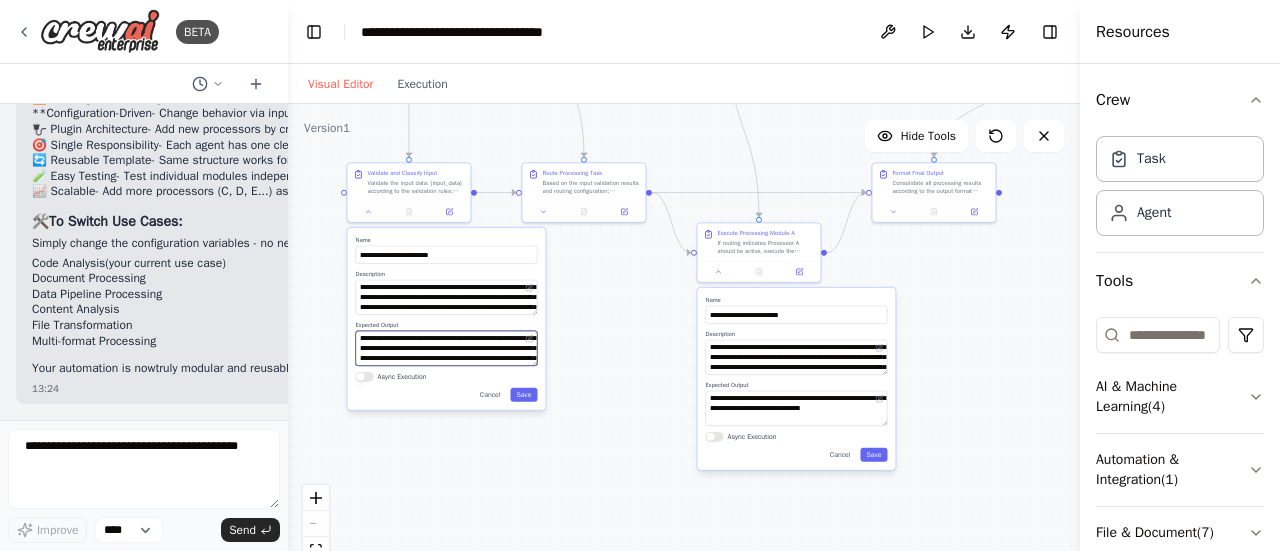 click on "**********" at bounding box center (446, 348) 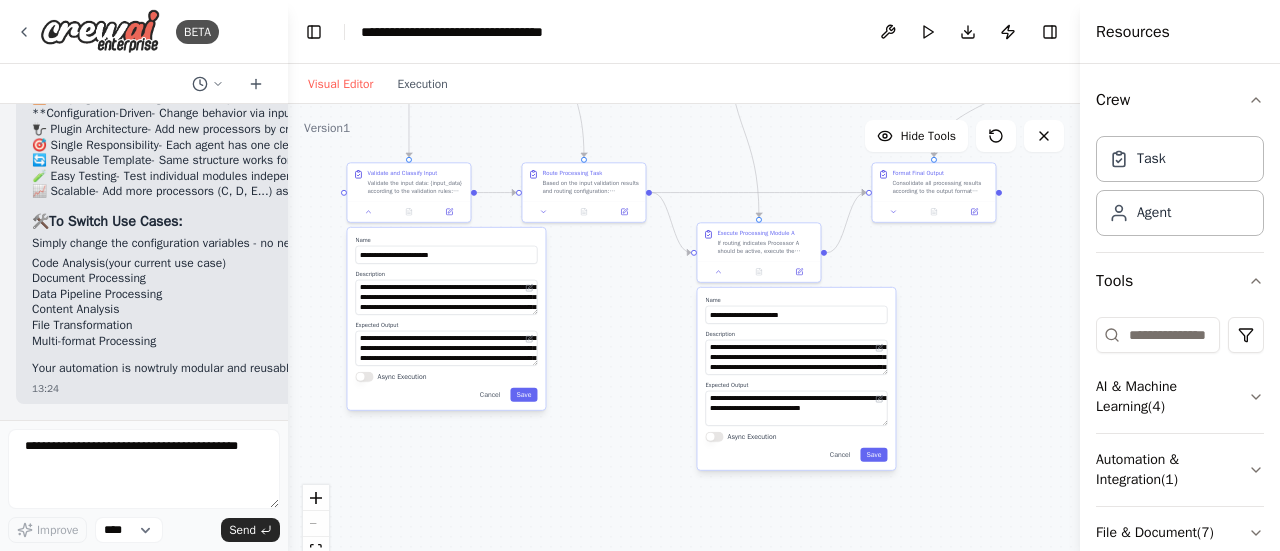 drag, startPoint x: 615, startPoint y: 290, endPoint x: 453, endPoint y: 102, distance: 248.1693 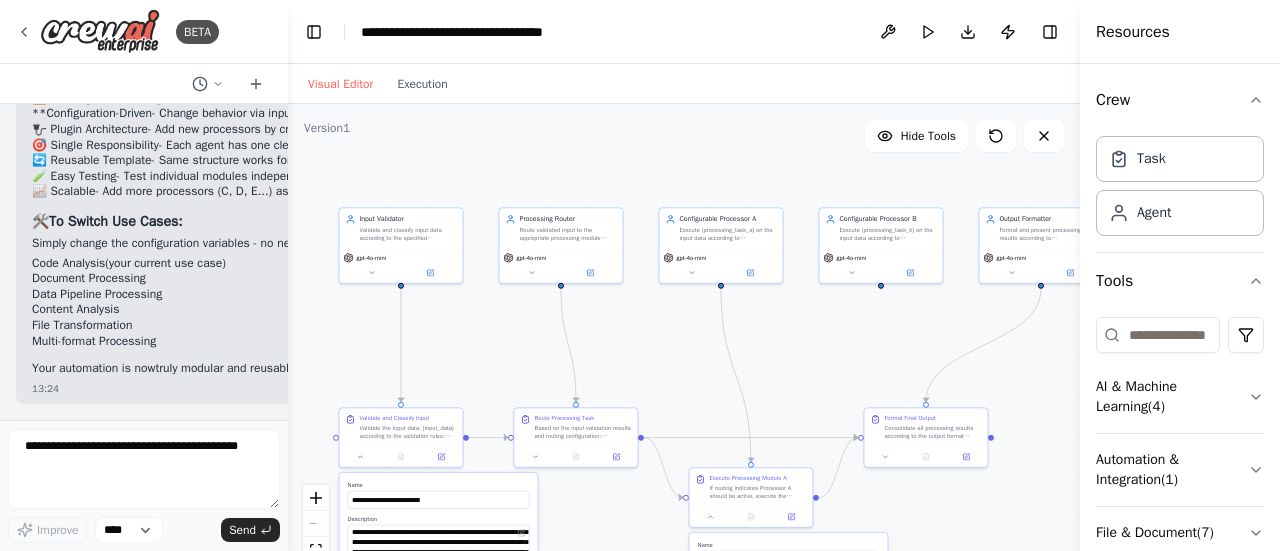 drag, startPoint x: 595, startPoint y: 249, endPoint x: 586, endPoint y: 494, distance: 245.16525 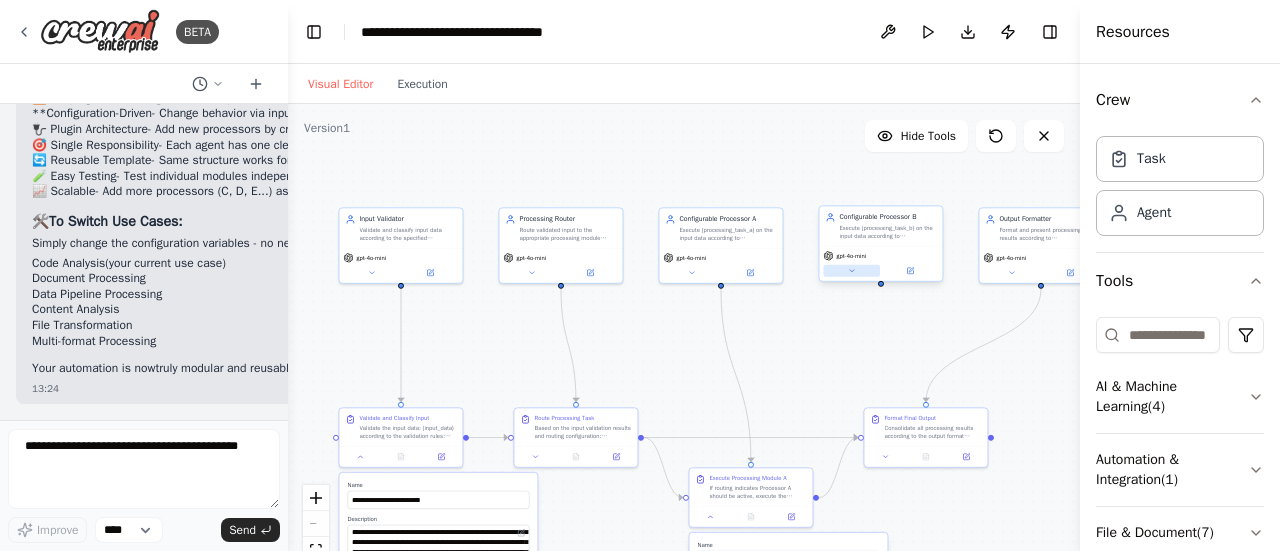 click at bounding box center [851, 271] 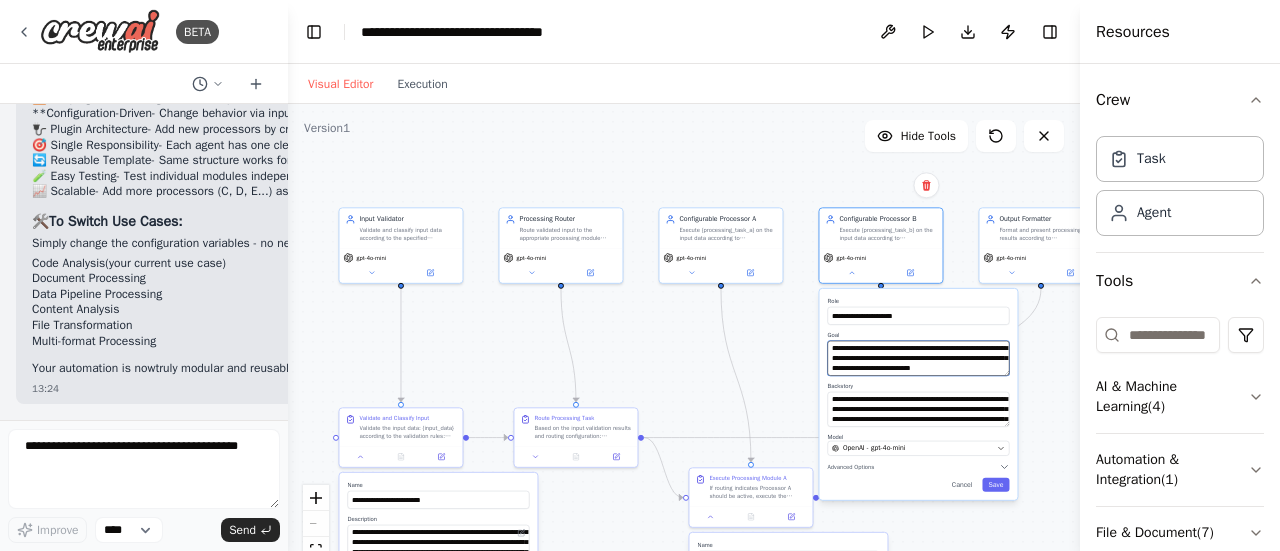 click on "**********" at bounding box center (918, 358) 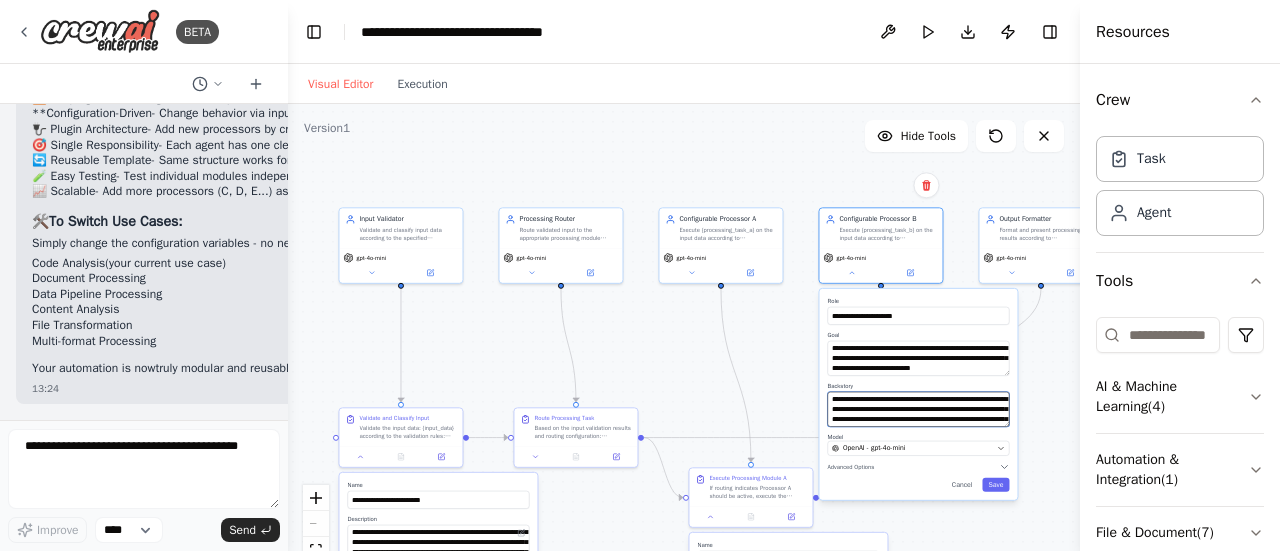 click on "**********" at bounding box center [918, 409] 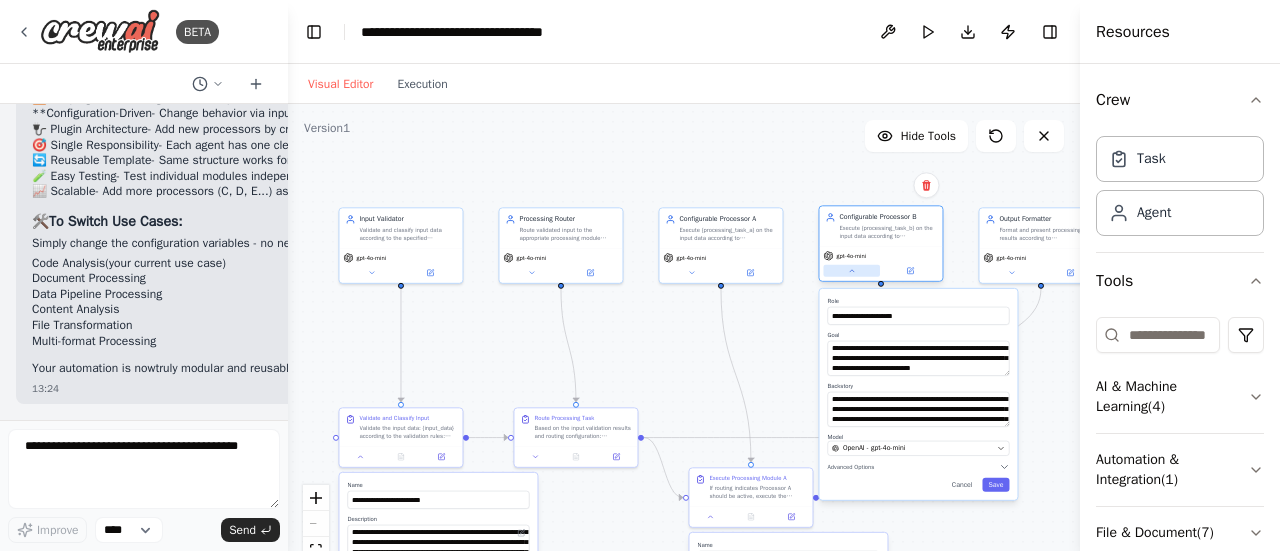 click at bounding box center [851, 271] 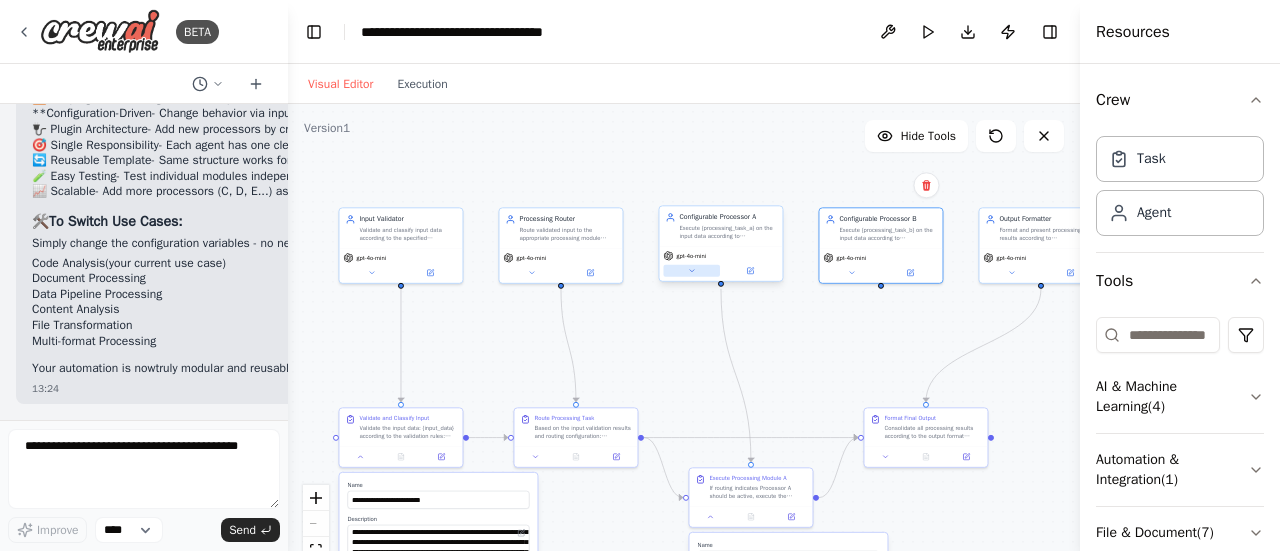 click 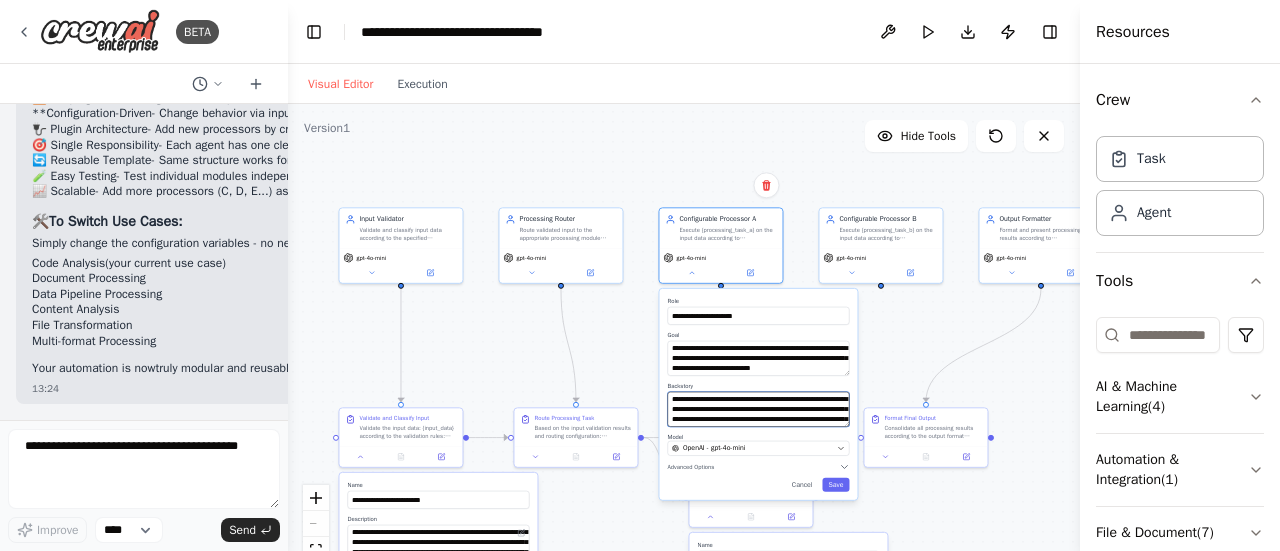 click on "**********" at bounding box center (758, 409) 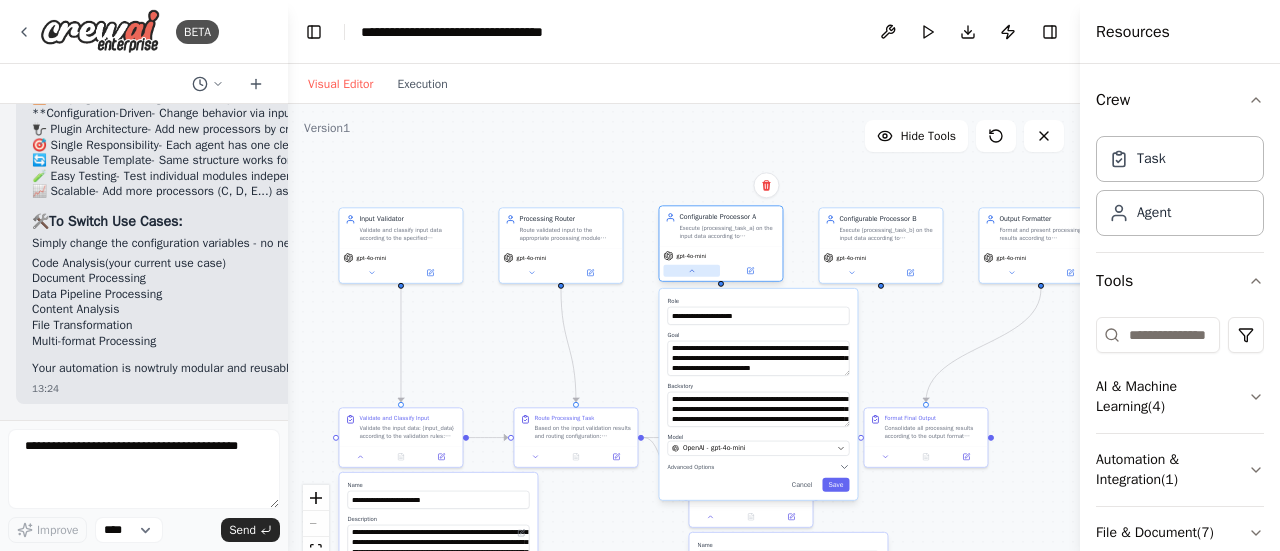 click at bounding box center (691, 271) 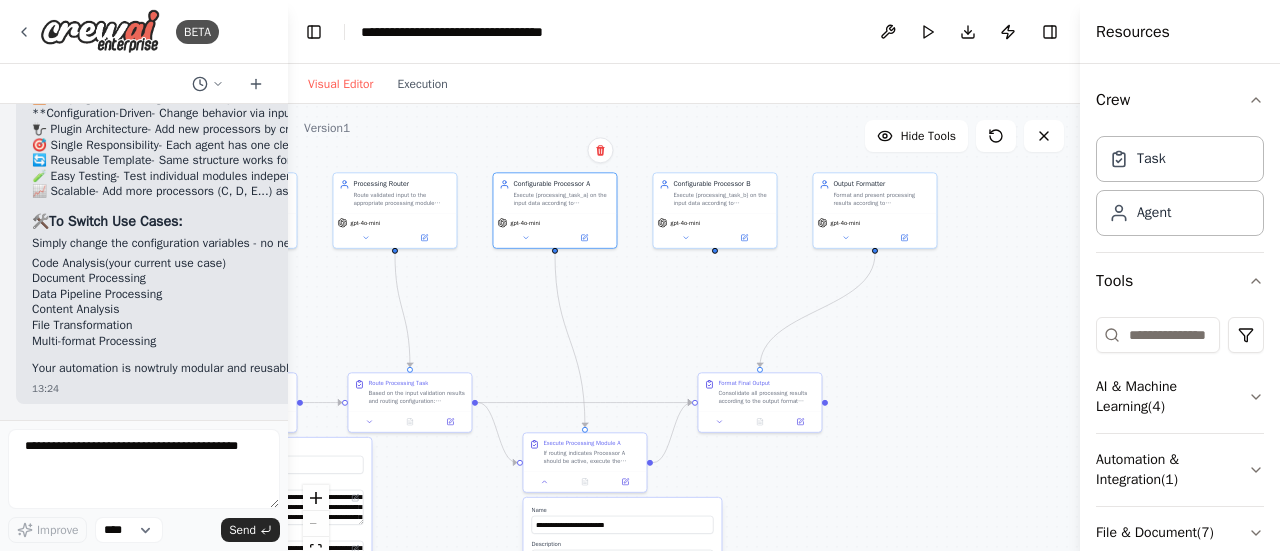 drag, startPoint x: 833, startPoint y: 338, endPoint x: 666, endPoint y: 303, distance: 170.62825 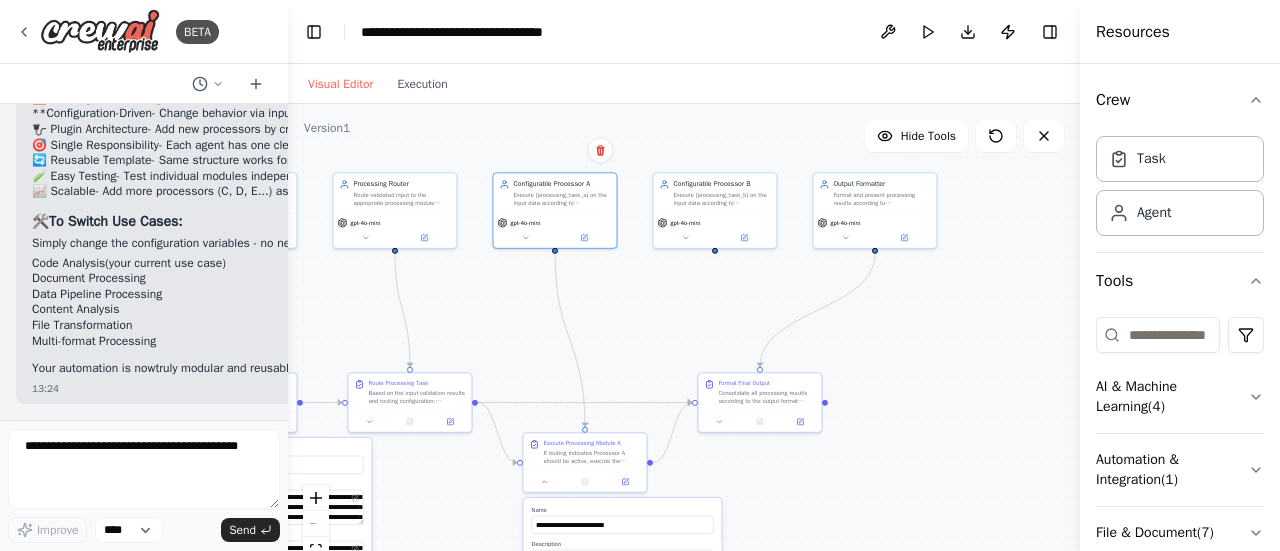 click on ".deletable-edge-delete-btn {
width: 20px;
height: 20px;
border: 0px solid #ffffff;
color: #6b7280;
background-color: #f8fafc;
cursor: pointer;
border-radius: 50%;
font-size: 12px;
padding: 3px;
display: flex;
align-items: center;
justify-content: center;
transition: all 0.2s cubic-bezier(0.4, 0, 0.2, 1);
box-shadow: 0 2px 4px rgba(0, 0, 0, 0.1);
}
.deletable-edge-delete-btn:hover {
background-color: #ef4444;
color: #ffffff;
border-color: #dc2626;
transform: scale(1.1);
box-shadow: 0 4px 12px rgba(239, 68, 68, 0.4);
}
.deletable-edge-delete-btn:active {
transform: scale(0.95);
box-shadow: 0 2px 4px rgba(239, 68, 68, 0.3);
}
Input Validator gpt-4o-mini Processing Router gpt-4o-mini gpt-4o-mini" at bounding box center [684, 354] 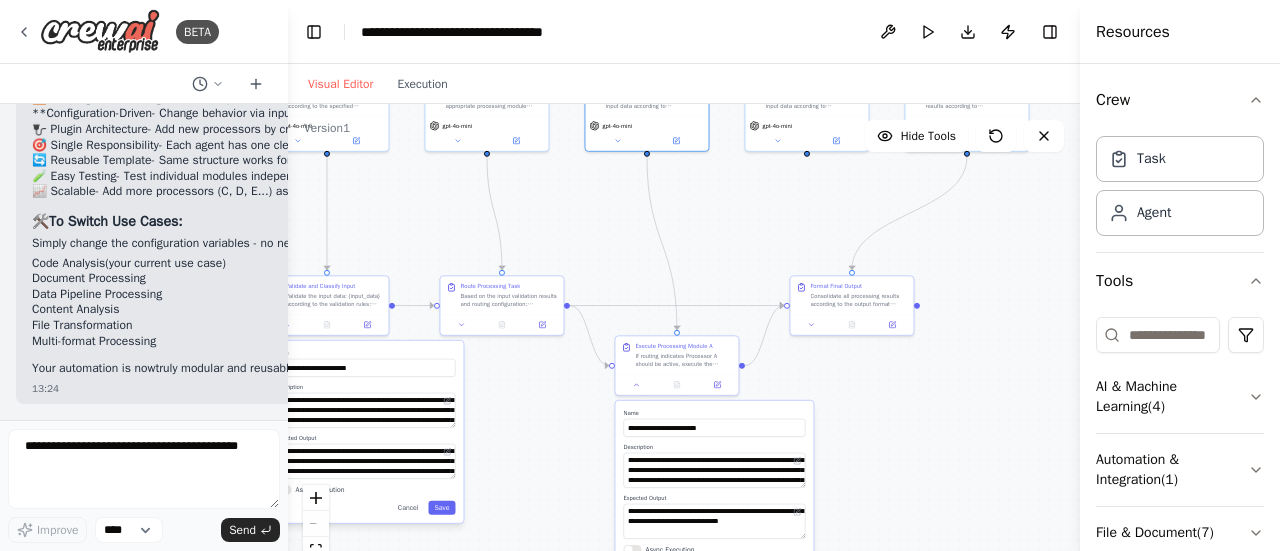 drag, startPoint x: 588, startPoint y: 299, endPoint x: 684, endPoint y: 200, distance: 137.90215 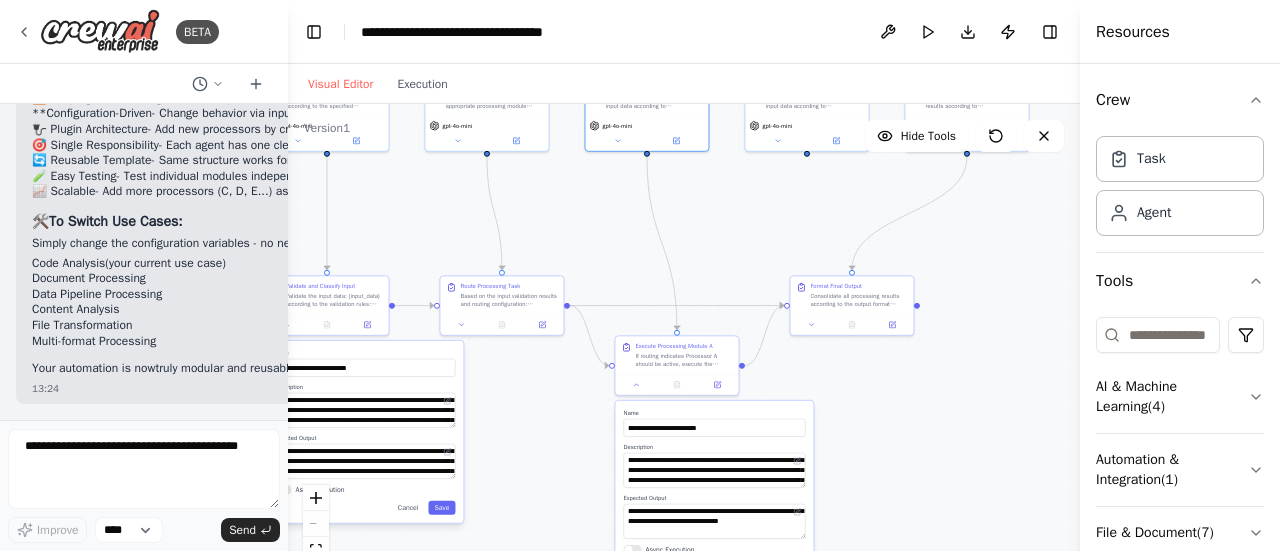 click on ".deletable-edge-delete-btn {
width: 20px;
height: 20px;
border: 0px solid #ffffff;
color: #6b7280;
background-color: #f8fafc;
cursor: pointer;
border-radius: 50%;
font-size: 12px;
padding: 3px;
display: flex;
align-items: center;
justify-content: center;
transition: all 0.2s cubic-bezier(0.4, 0, 0.2, 1);
box-shadow: 0 2px 4px rgba(0, 0, 0, 0.1);
}
.deletable-edge-delete-btn:hover {
background-color: #ef4444;
color: #ffffff;
border-color: #dc2626;
transform: scale(1.1);
box-shadow: 0 4px 12px rgba(239, 68, 68, 0.4);
}
.deletable-edge-delete-btn:active {
transform: scale(0.95);
box-shadow: 0 2px 4px rgba(239, 68, 68, 0.3);
}
Input Validator gpt-4o-mini Processing Router gpt-4o-mini gpt-4o-mini" at bounding box center (684, 354) 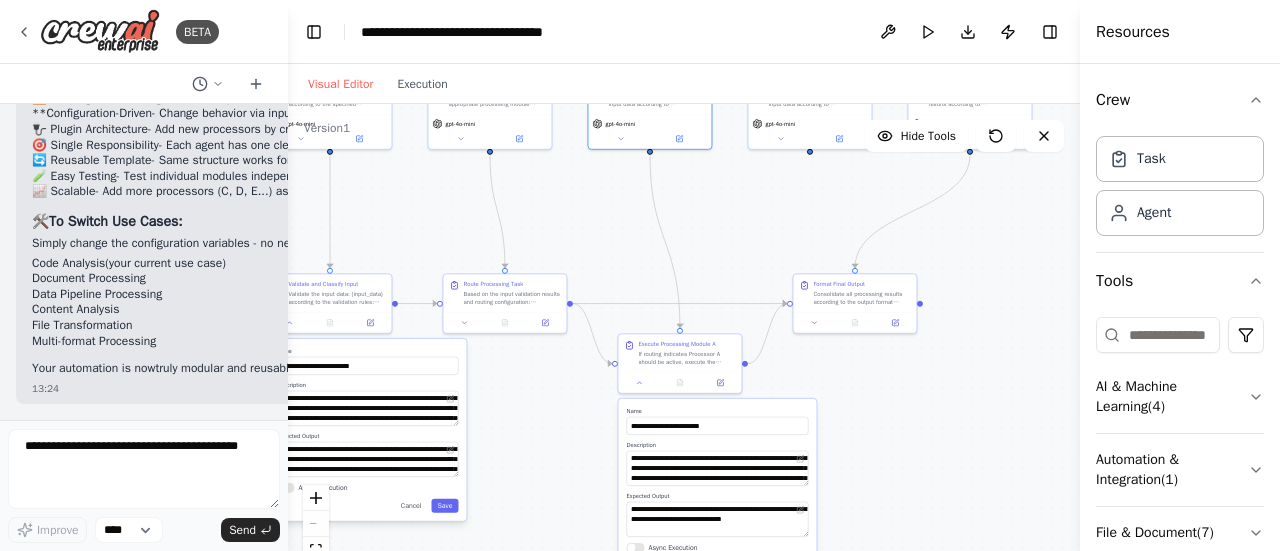 drag, startPoint x: 559, startPoint y: 351, endPoint x: 613, endPoint y: 346, distance: 54.230988 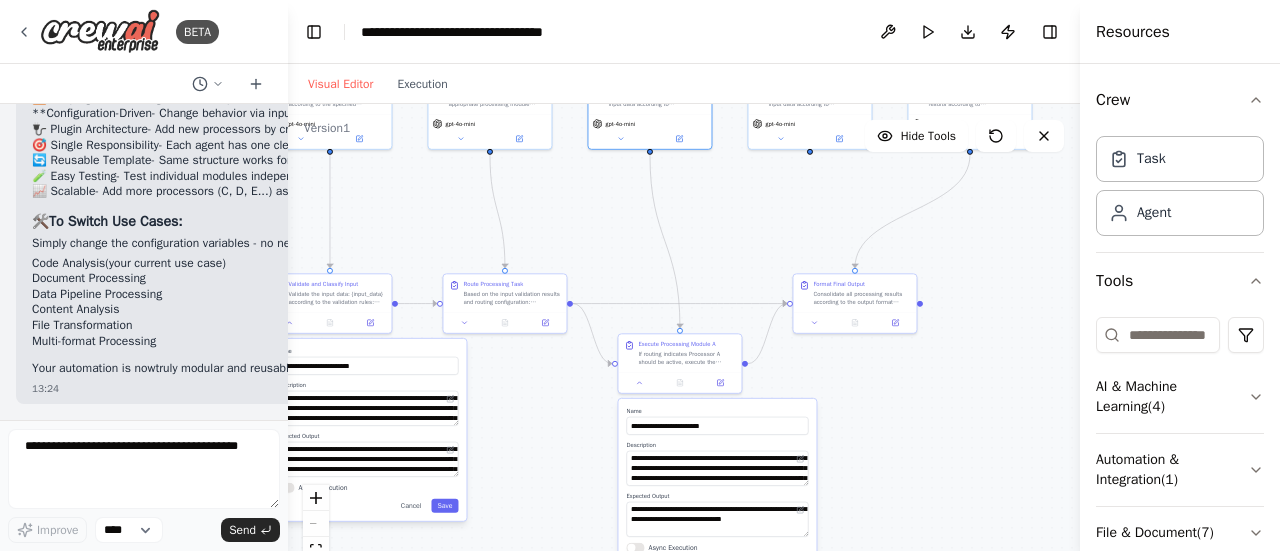 click on ".deletable-edge-delete-btn {
width: 20px;
height: 20px;
border: 0px solid #ffffff;
color: #6b7280;
background-color: #f8fafc;
cursor: pointer;
border-radius: 50%;
font-size: 12px;
padding: 3px;
display: flex;
align-items: center;
justify-content: center;
transition: all 0.2s cubic-bezier(0.4, 0, 0.2, 1);
box-shadow: 0 2px 4px rgba(0, 0, 0, 0.1);
}
.deletable-edge-delete-btn:hover {
background-color: #ef4444;
color: #ffffff;
border-color: #dc2626;
transform: scale(1.1);
box-shadow: 0 4px 12px rgba(239, 68, 68, 0.4);
}
.deletable-edge-delete-btn:active {
transform: scale(0.95);
box-shadow: 0 2px 4px rgba(239, 68, 68, 0.3);
}
Input Validator gpt-4o-mini Processing Router gpt-4o-mini gpt-4o-mini" at bounding box center (684, 354) 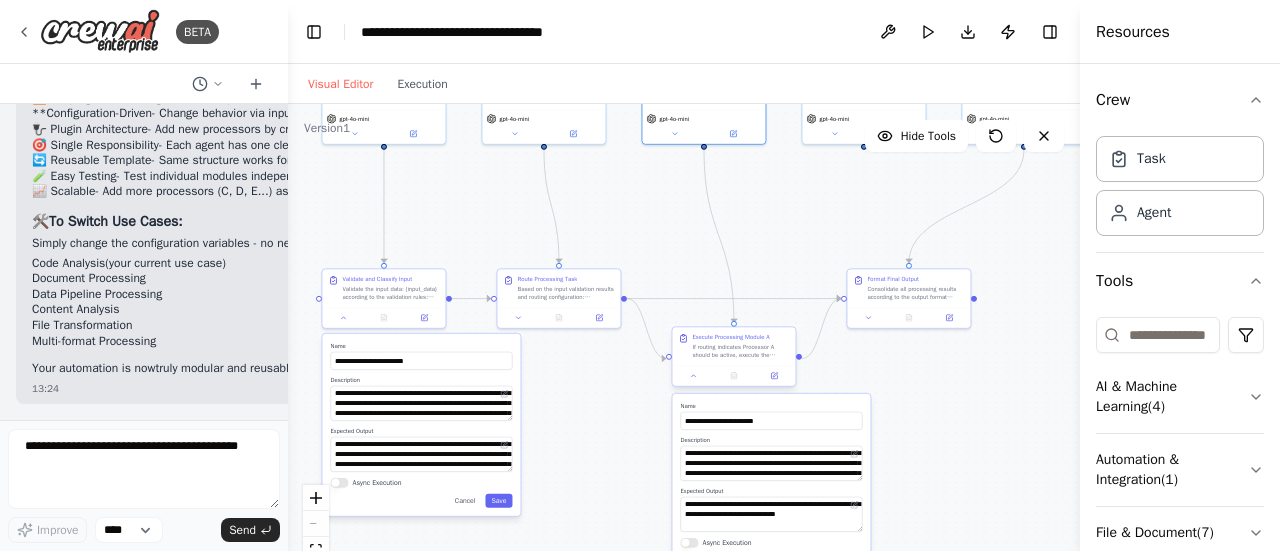 click at bounding box center [733, 375] 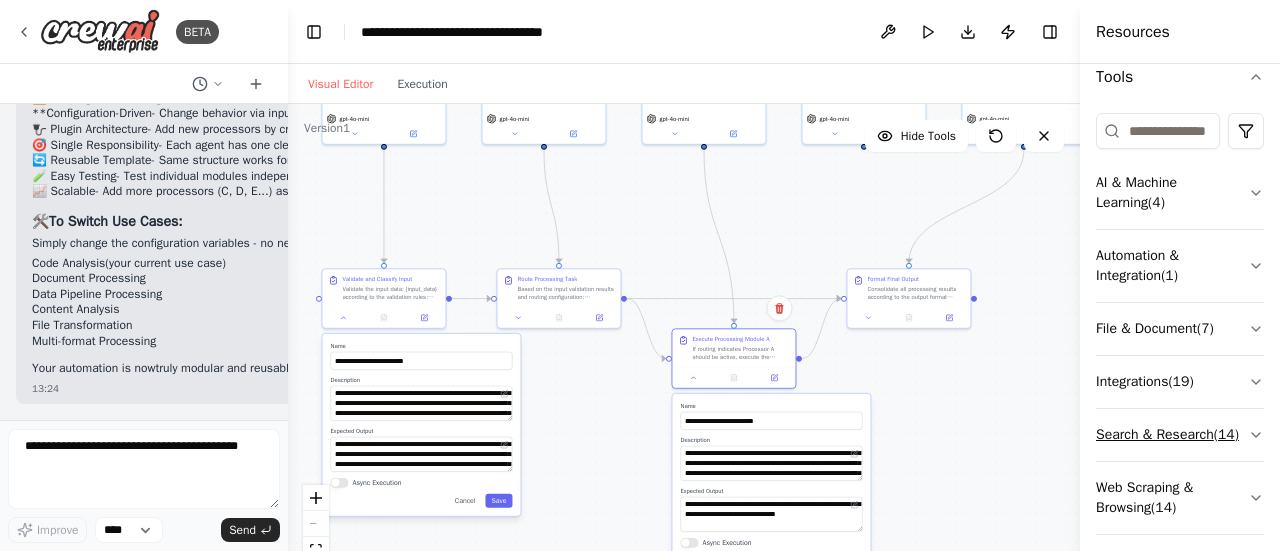scroll, scrollTop: 240, scrollLeft: 0, axis: vertical 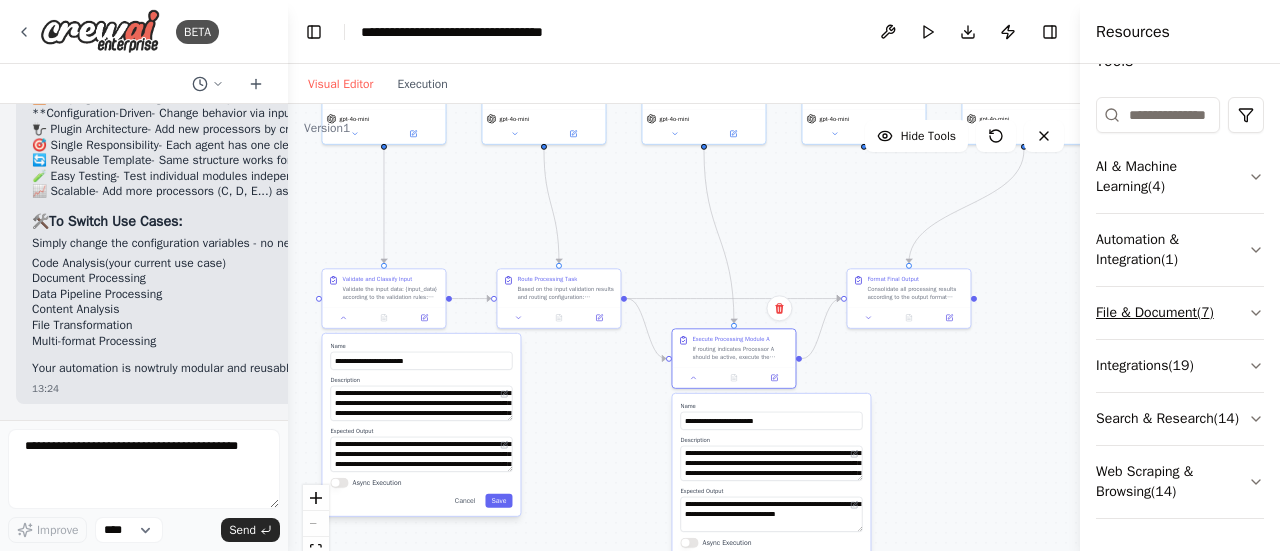 click on "File & Document  ( 7 )" at bounding box center (1180, 313) 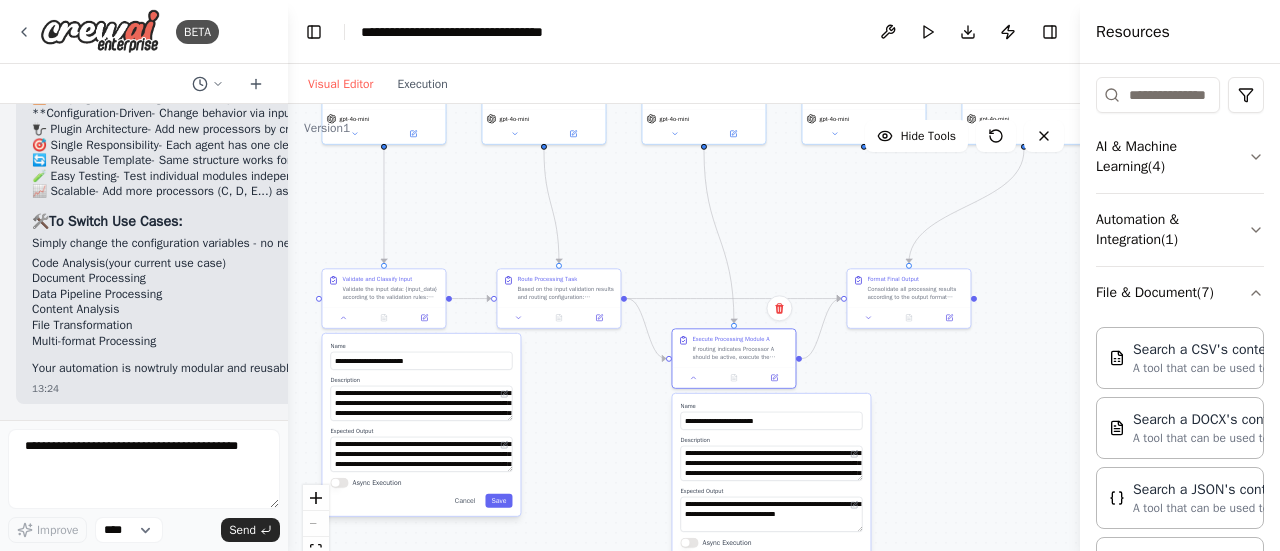 click at bounding box center [1080, 275] 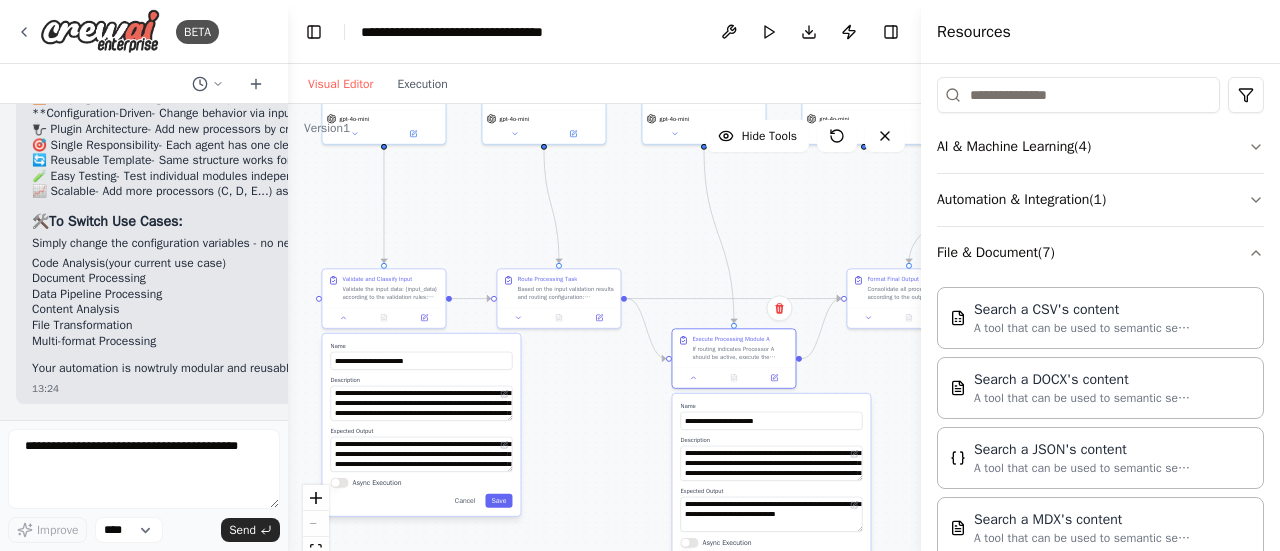 drag, startPoint x: 1083, startPoint y: 295, endPoint x: 921, endPoint y: 293, distance: 162.01234 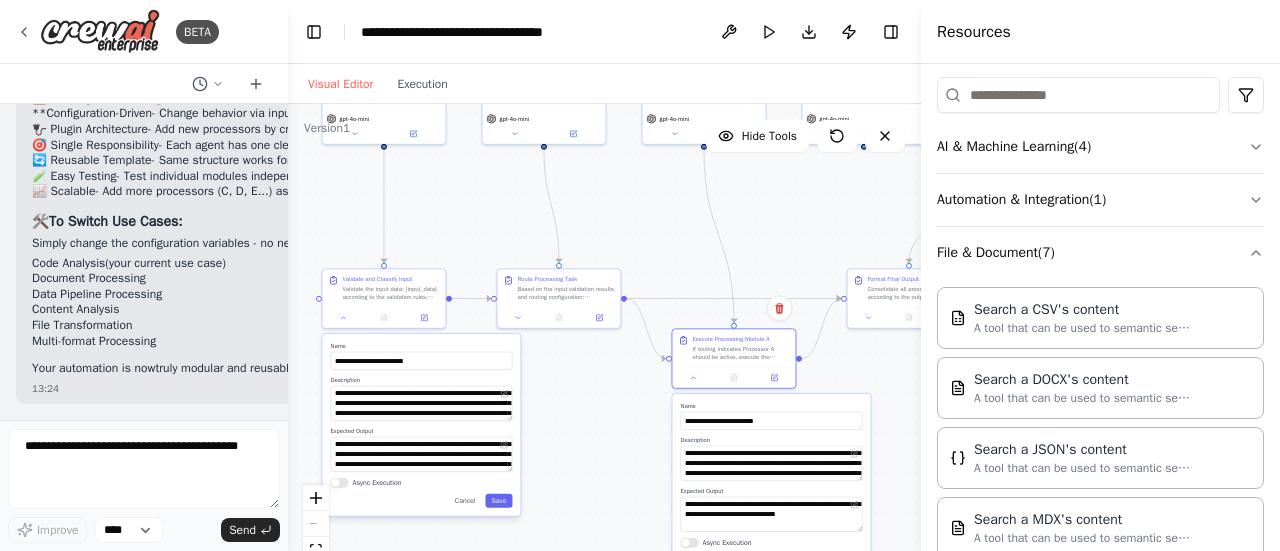 click at bounding box center [925, 275] 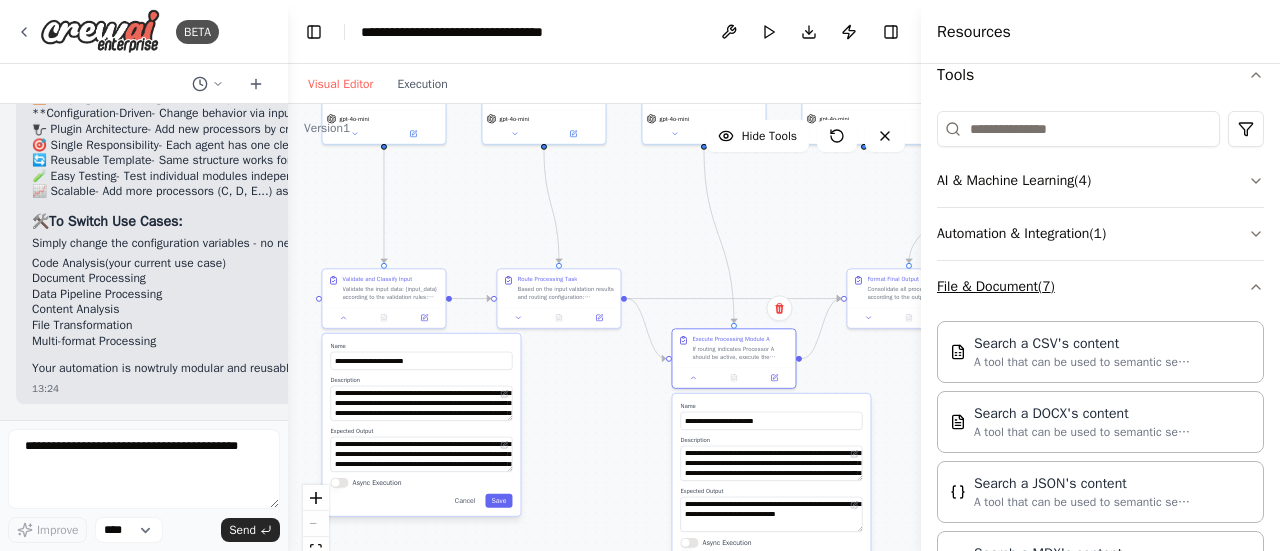 scroll, scrollTop: 140, scrollLeft: 0, axis: vertical 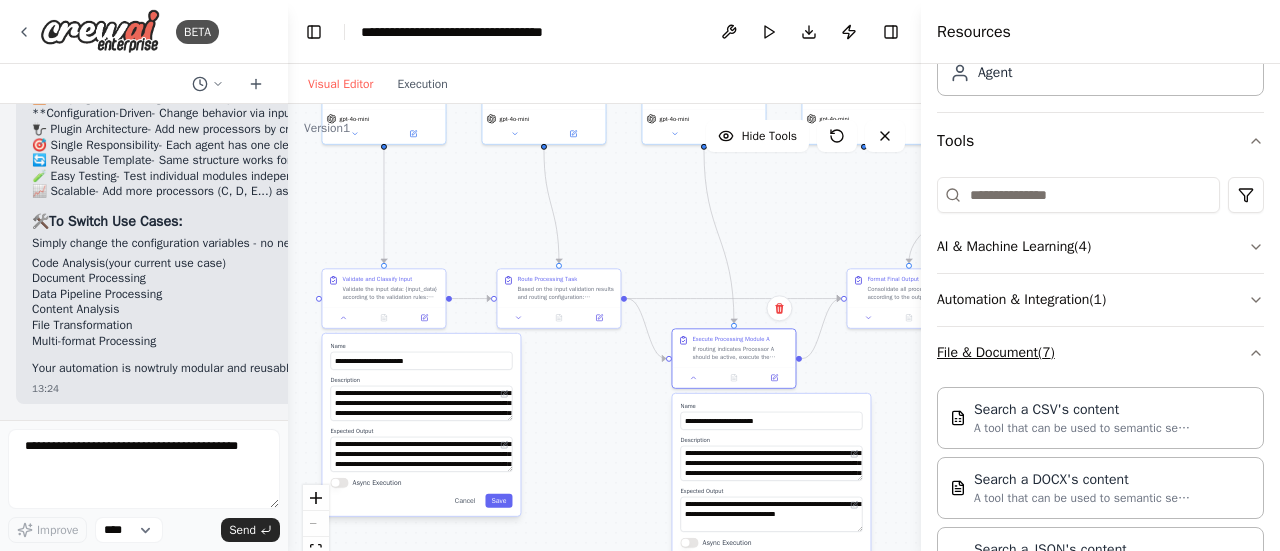 click on "File & Document  ( 7 )" at bounding box center [1100, 353] 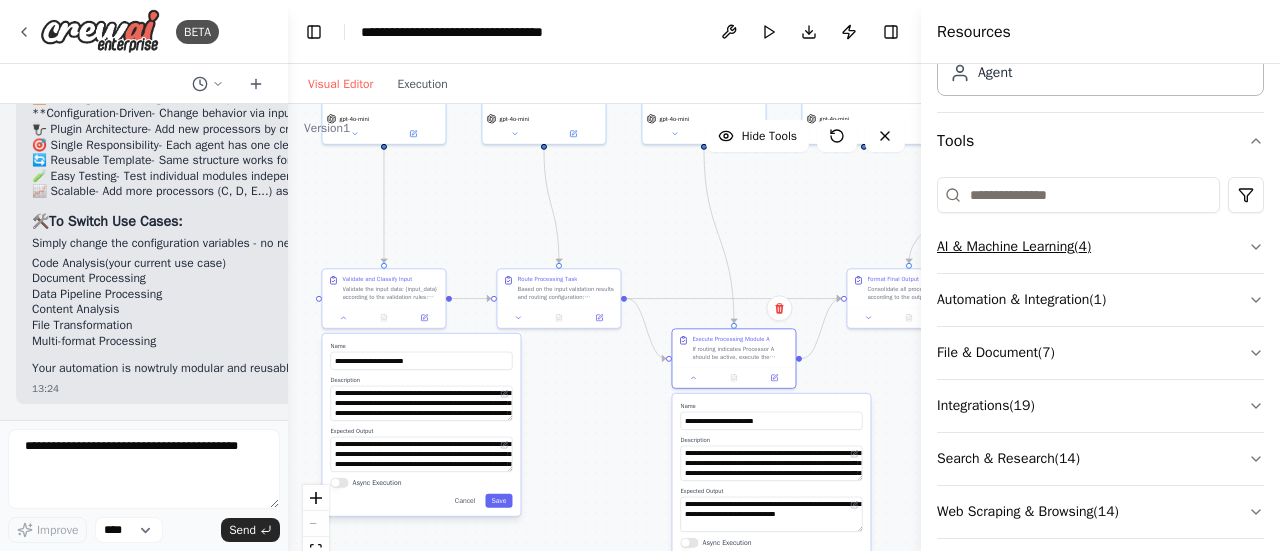 click on "AI & Machine Learning  ( 4 )" at bounding box center [1100, 247] 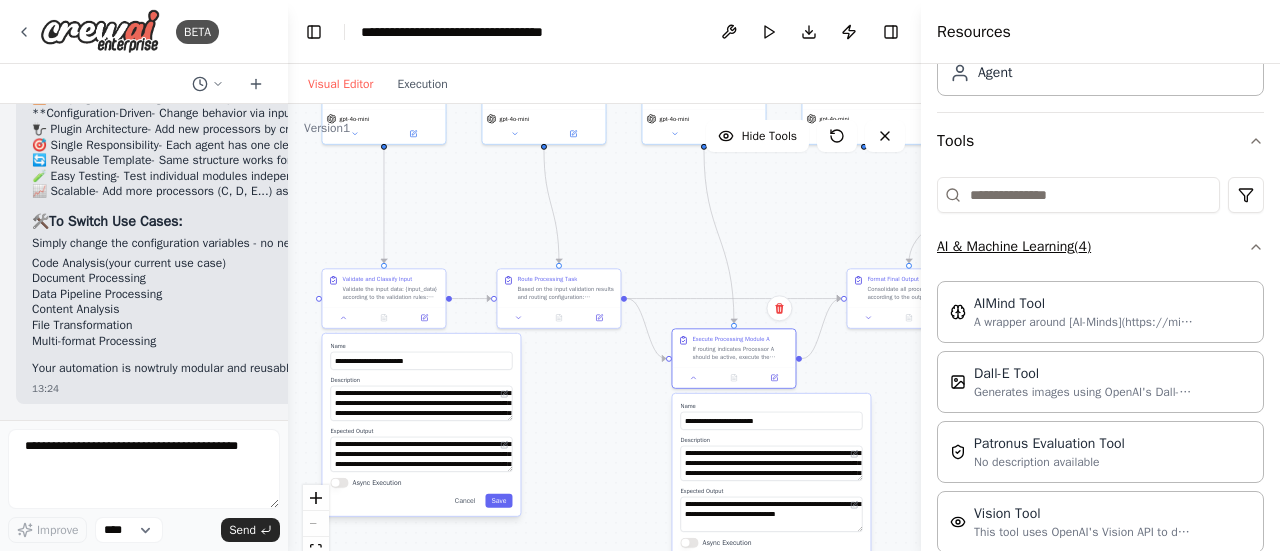 click on "AI & Machine Learning  ( 4 )" at bounding box center [1100, 247] 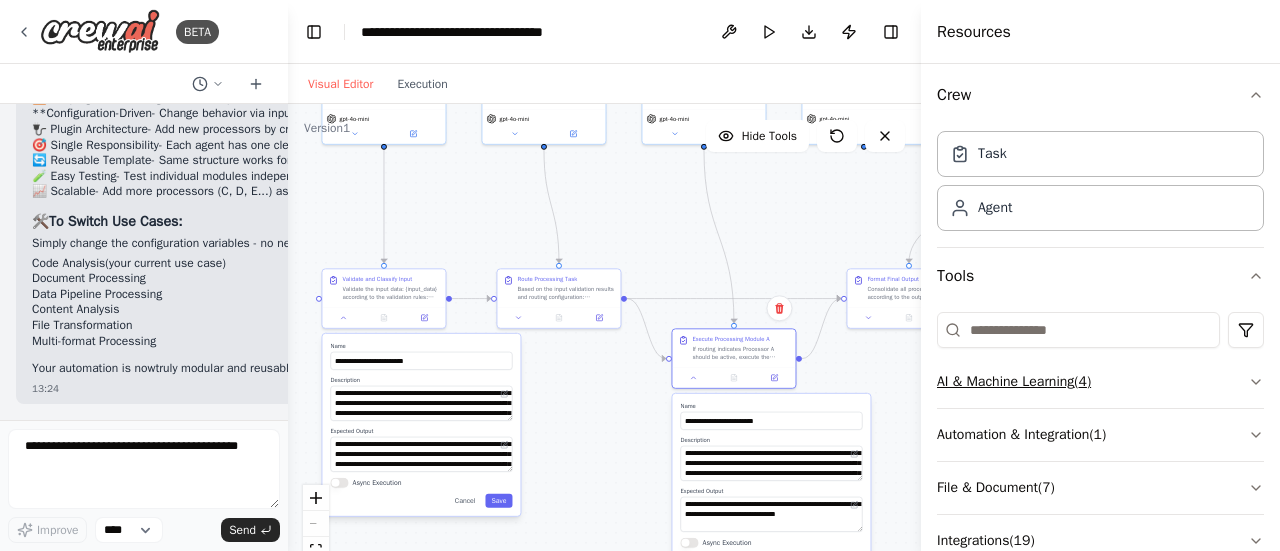 scroll, scrollTop: 0, scrollLeft: 0, axis: both 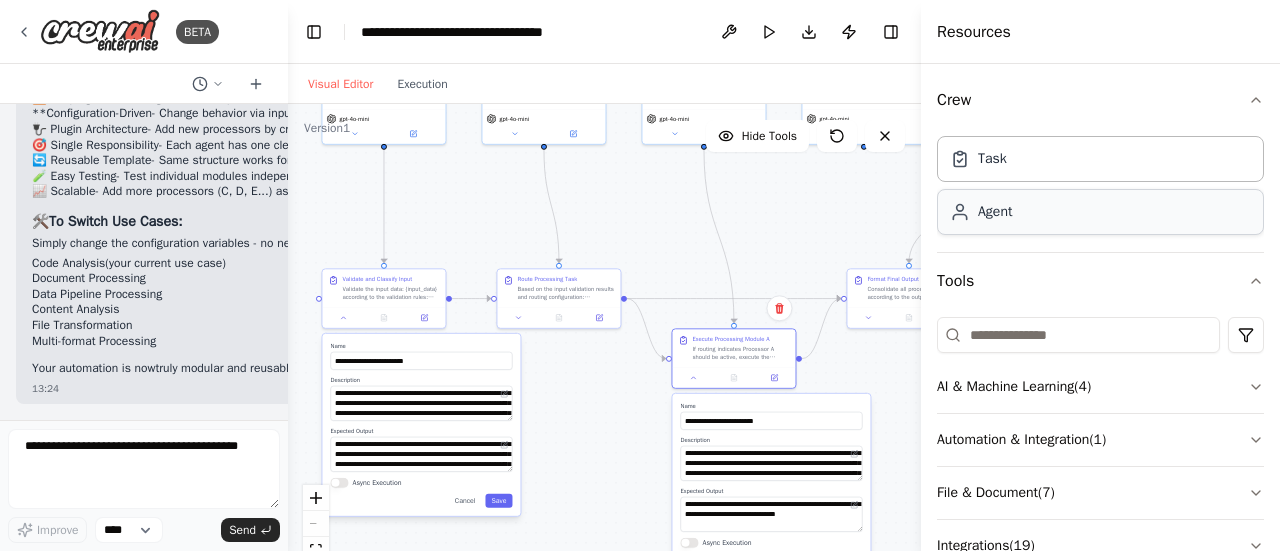 click on "Agent" at bounding box center (1100, 212) 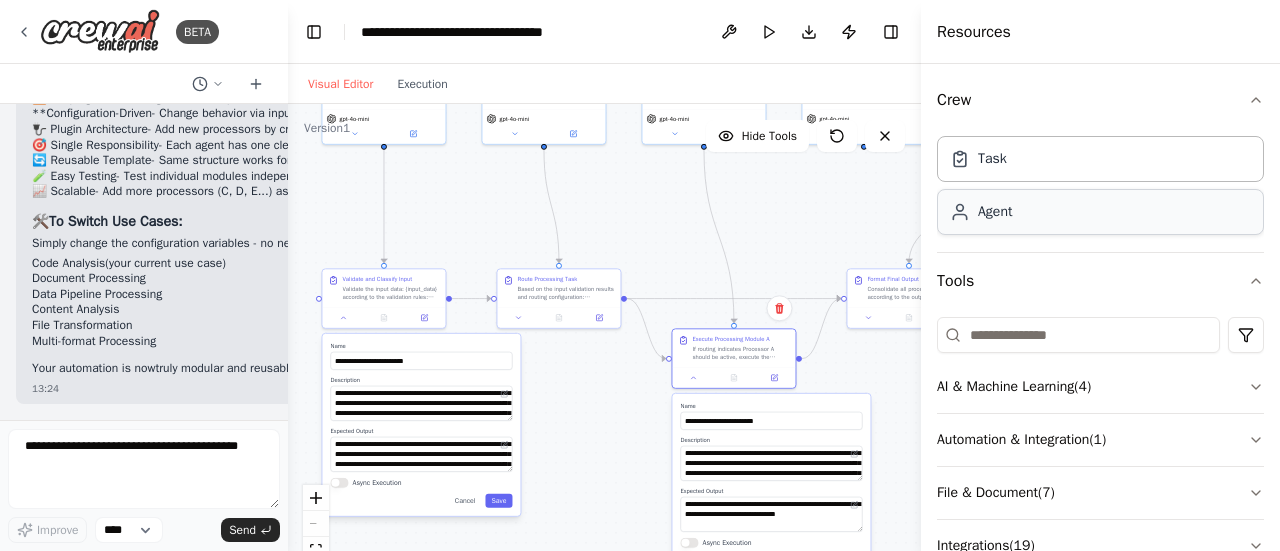 click on "Agent" at bounding box center [1100, 212] 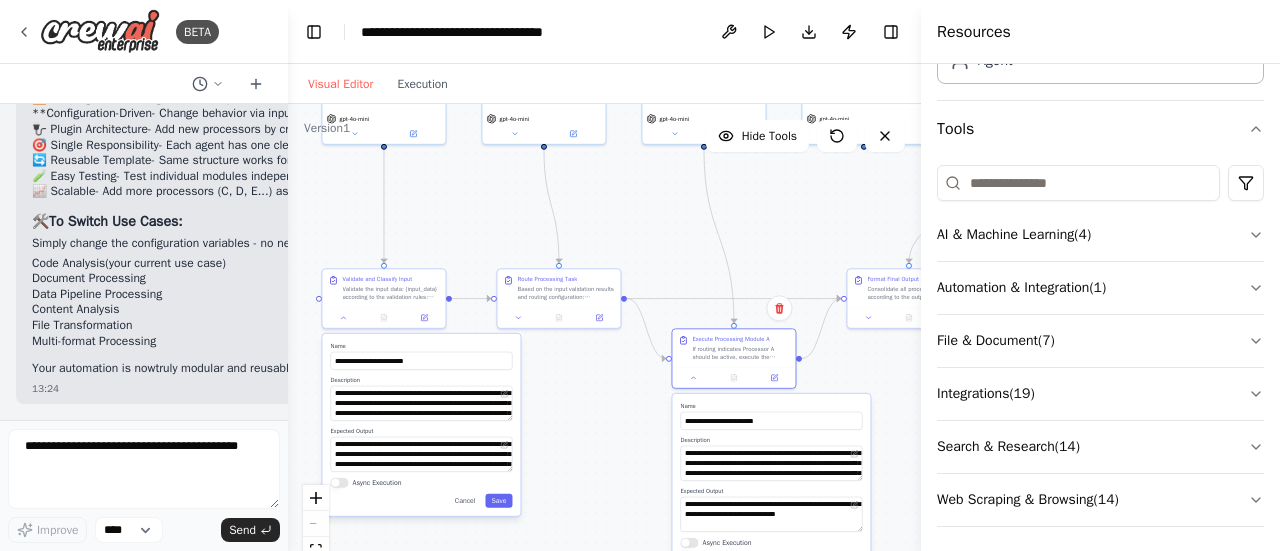 scroll, scrollTop: 160, scrollLeft: 0, axis: vertical 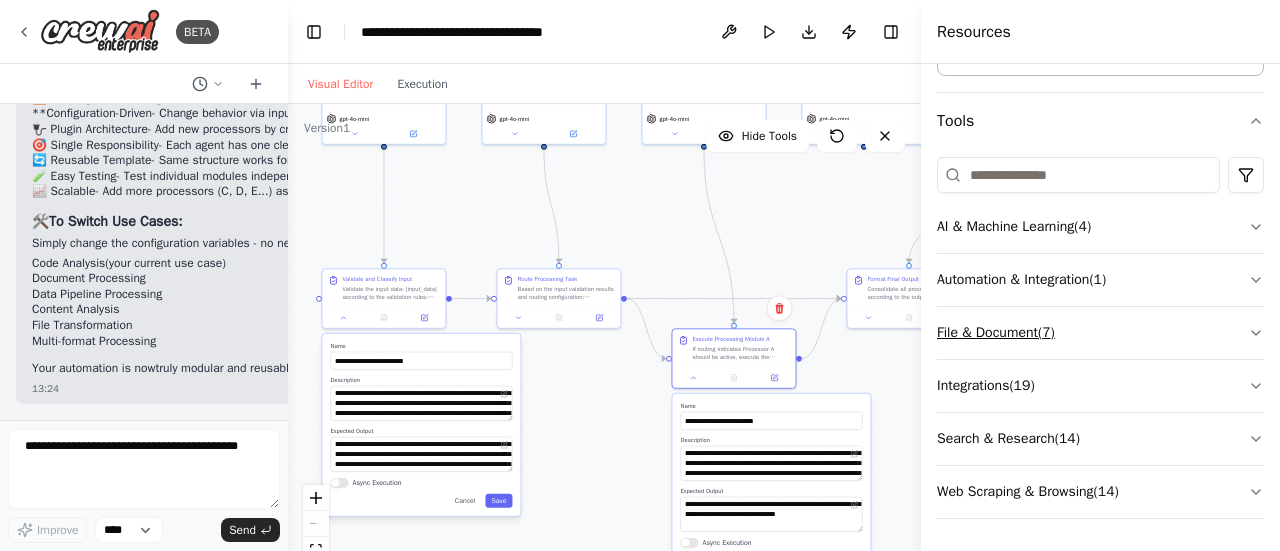 click on "File & Document  ( 7 )" at bounding box center [1100, 333] 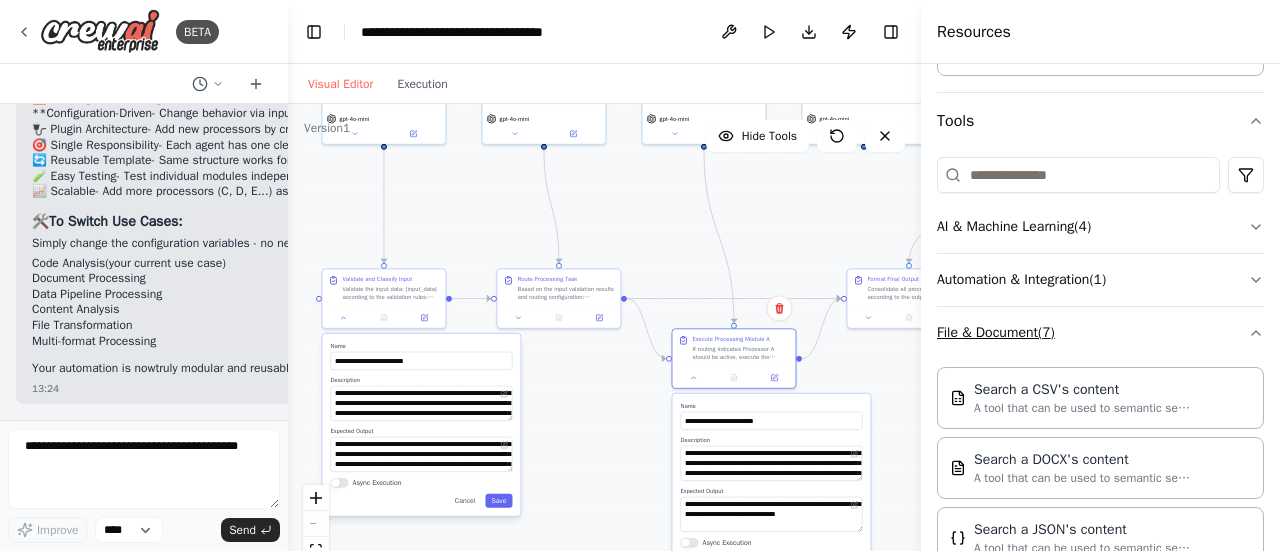 click on "File & Document  ( 7 )" at bounding box center (1100, 333) 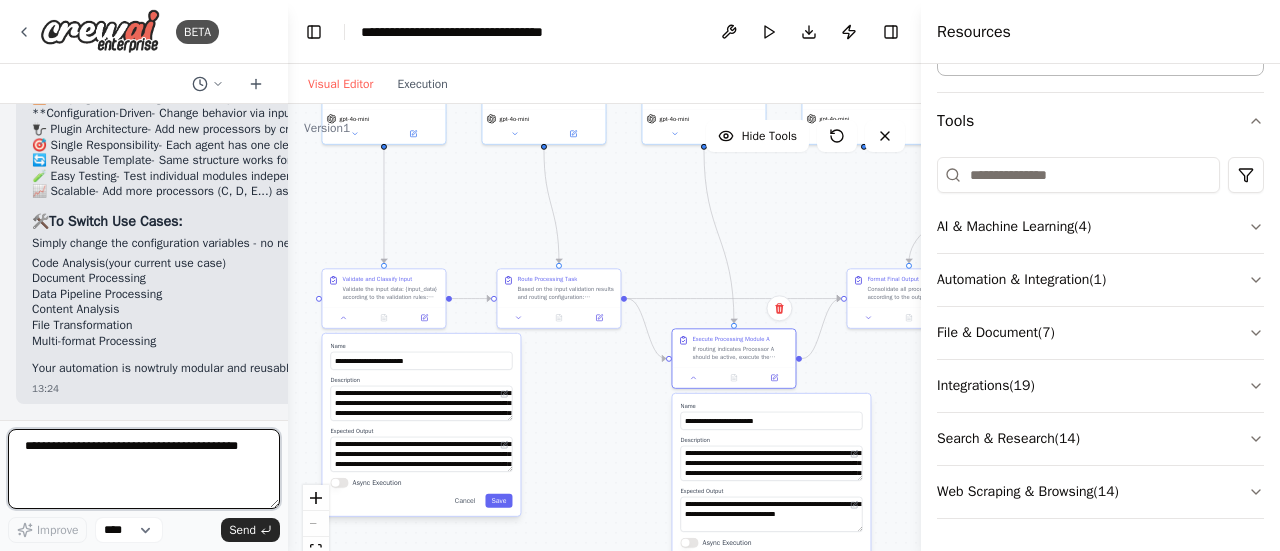 click at bounding box center (144, 469) 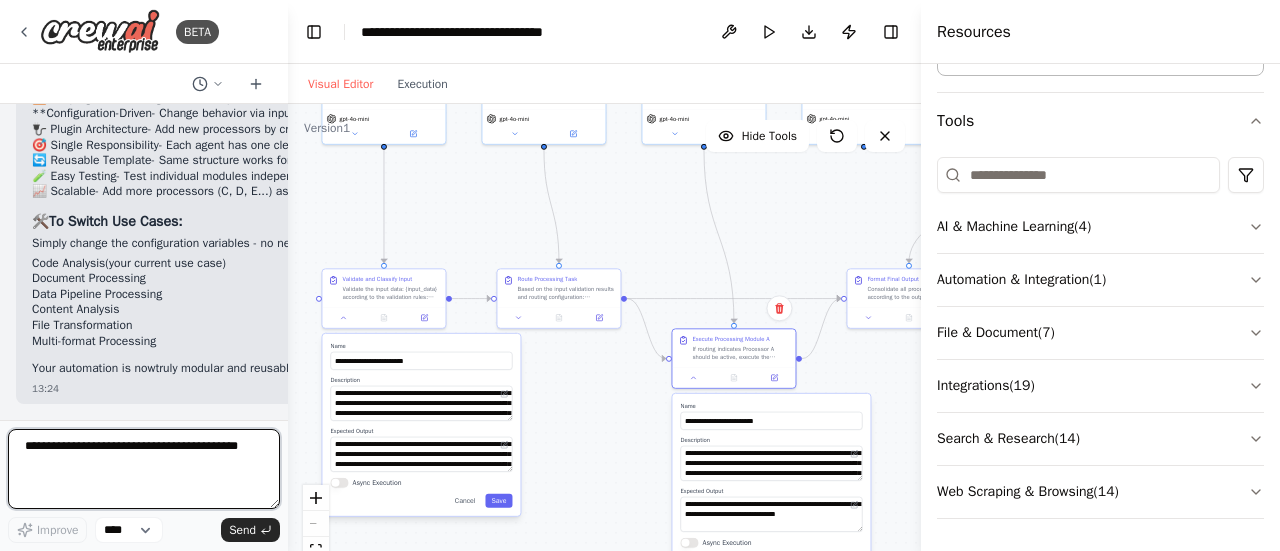 paste on "**********" 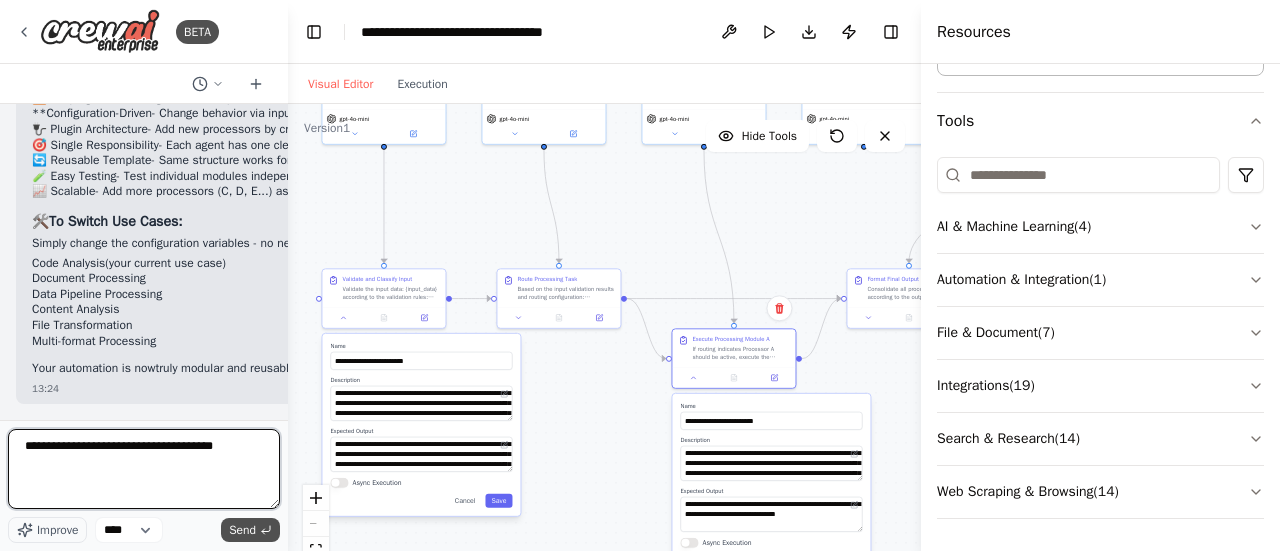 type on "**********" 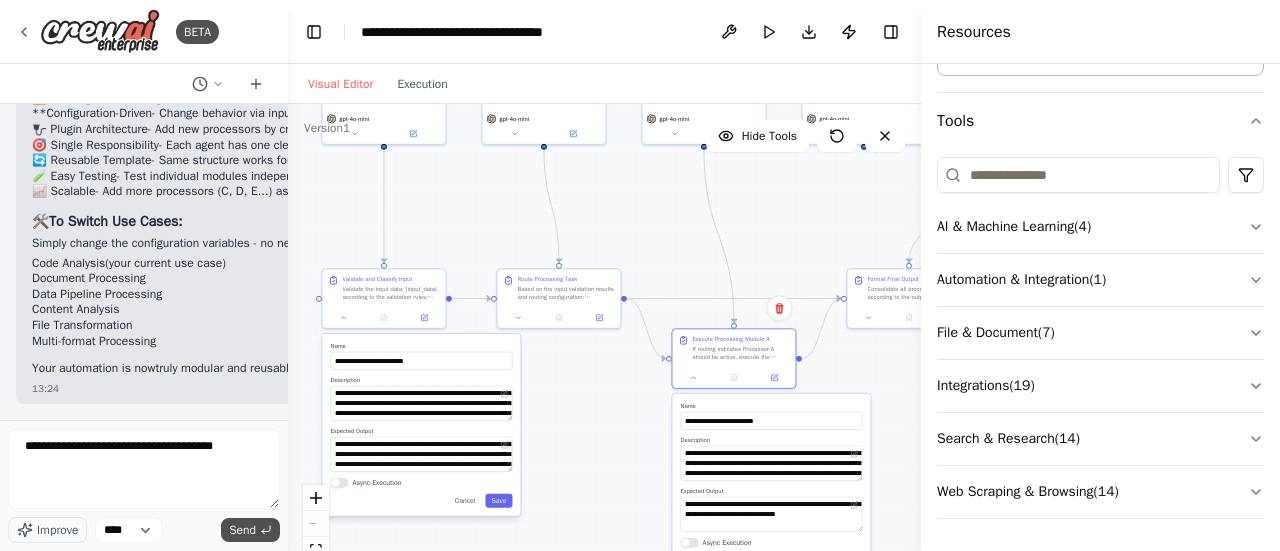 click on "Send" at bounding box center (242, 530) 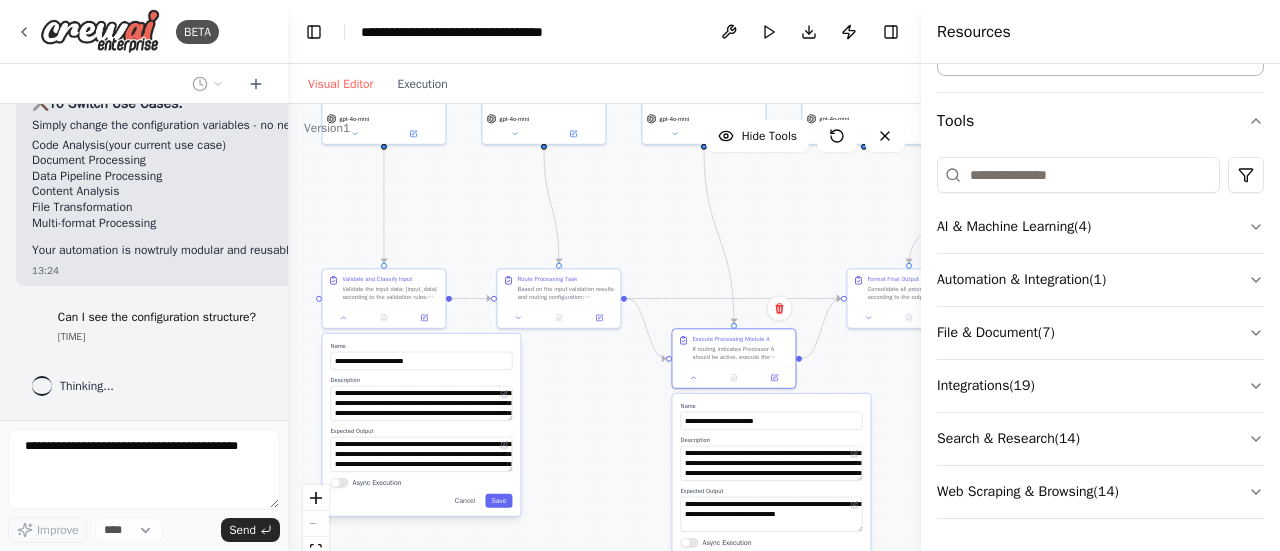 scroll, scrollTop: 6165, scrollLeft: 0, axis: vertical 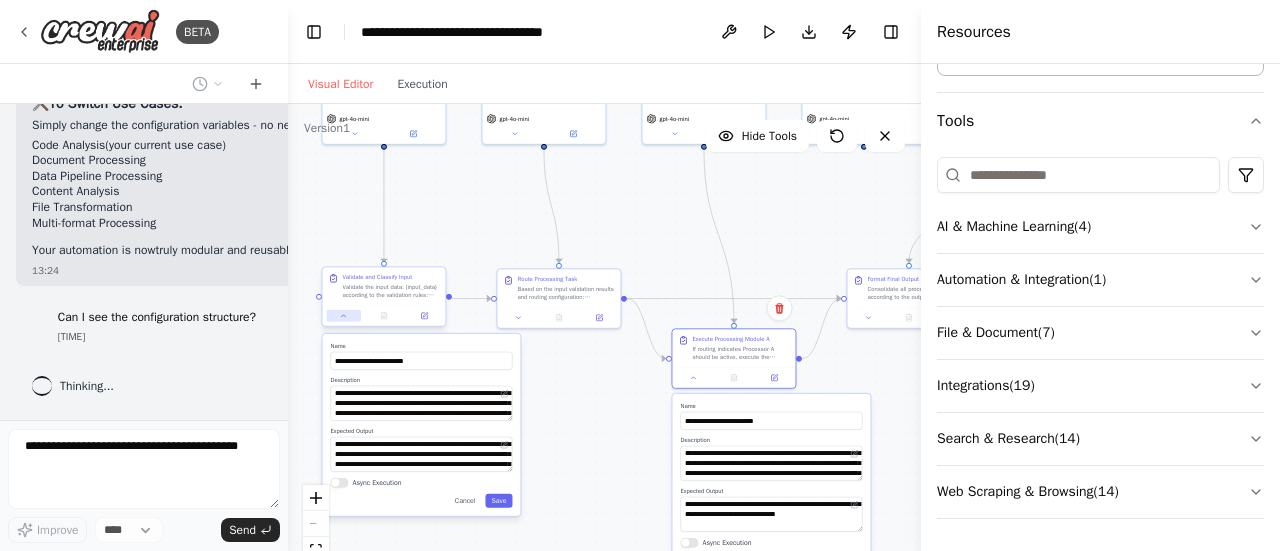 click 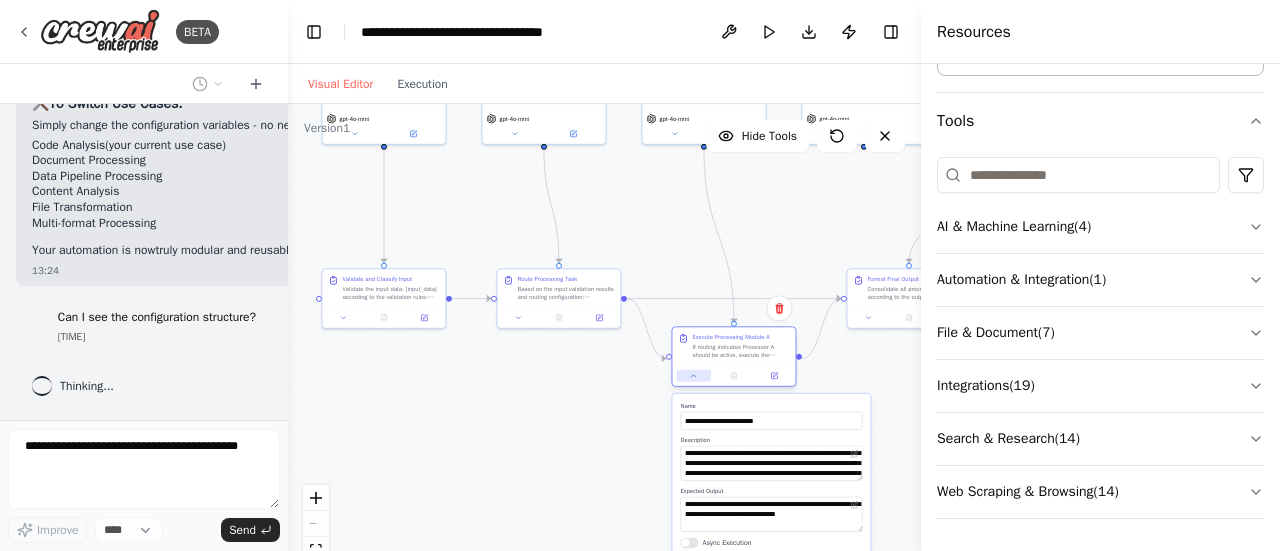 click at bounding box center [693, 376] 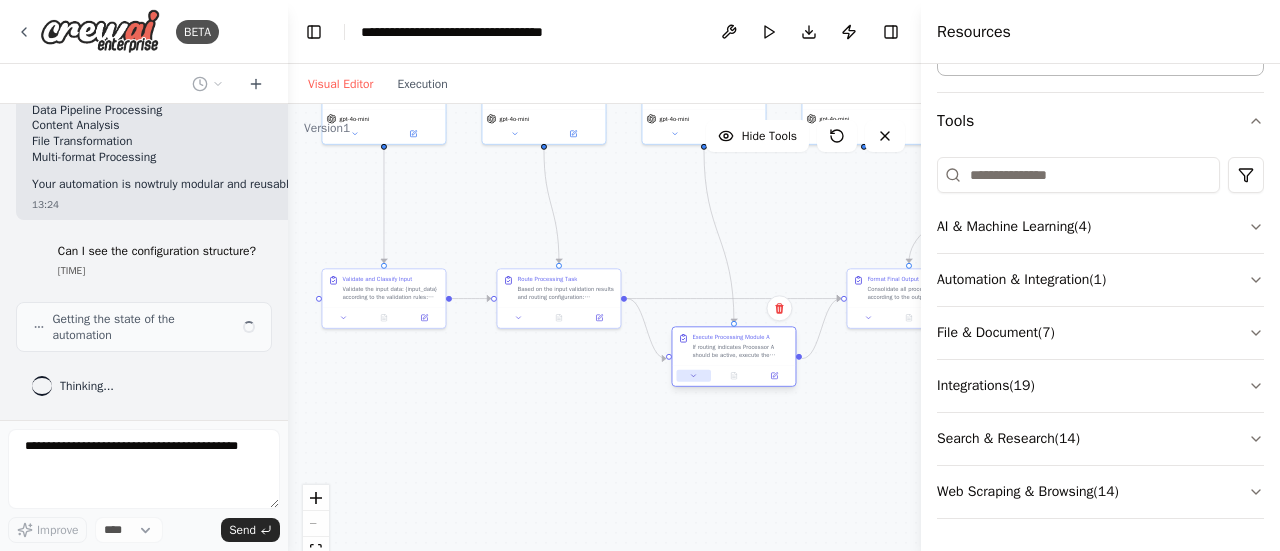 scroll, scrollTop: 6231, scrollLeft: 0, axis: vertical 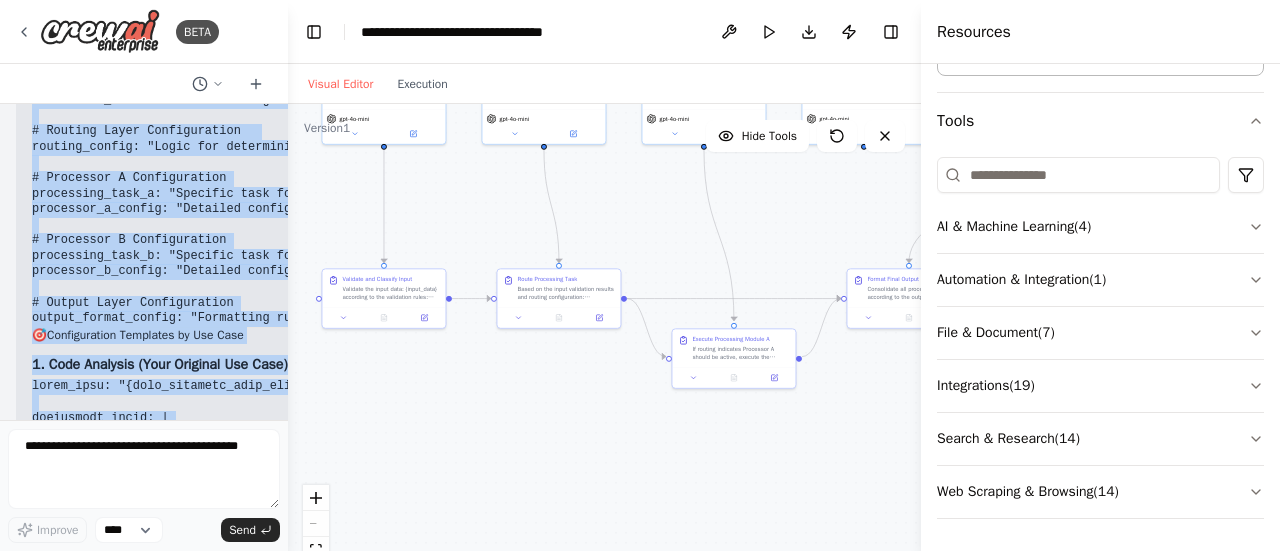 drag, startPoint x: 188, startPoint y: 389, endPoint x: 23, endPoint y: 270, distance: 203.43549 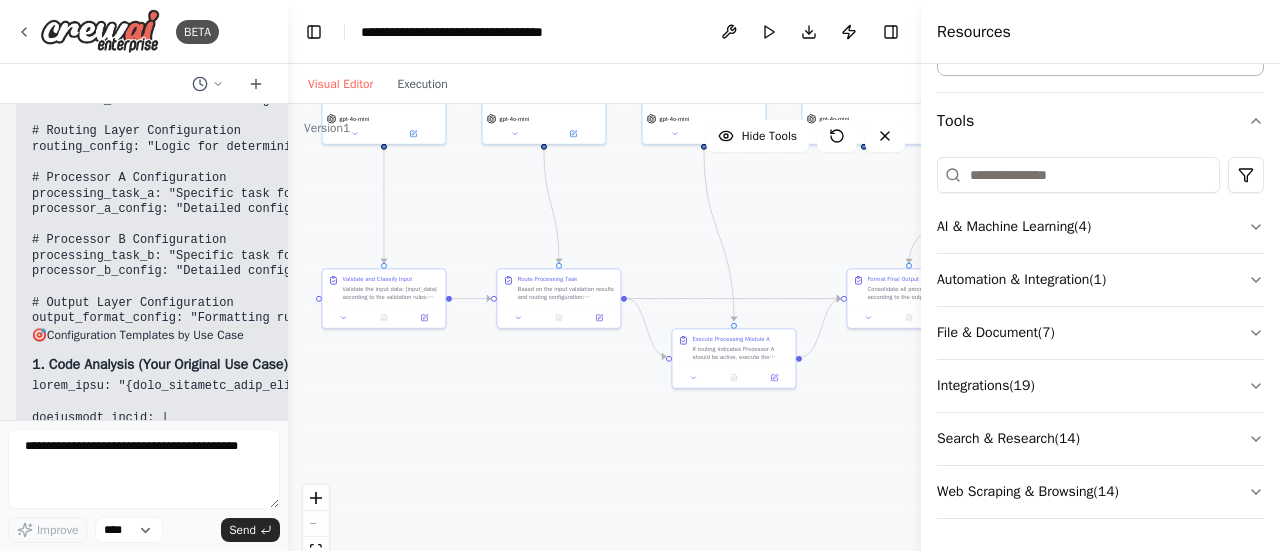 click on "# Primary Data Input
input_data: "The main data/content to be processed"
# Validation Layer Configuration
validation_rules: "Rules defining how to validate and classify the input"
# Routing Layer Configuration
routing_config: "Logic for determining which processors to activate"
# Processor A Configuration
processing_task_a: "Specific task for Processor A to execute"
processor_a_config: "Detailed configuration parameters for Processor A"
# Processor B Configuration
processing_task_b: "Specific task for Processor B to execute"
processor_b_config: "Detailed configuration parameters for Processor B"
# Output Layer Configuration
output_format_config: "Formatting rules for final result presentation"" at bounding box center [295, 178] 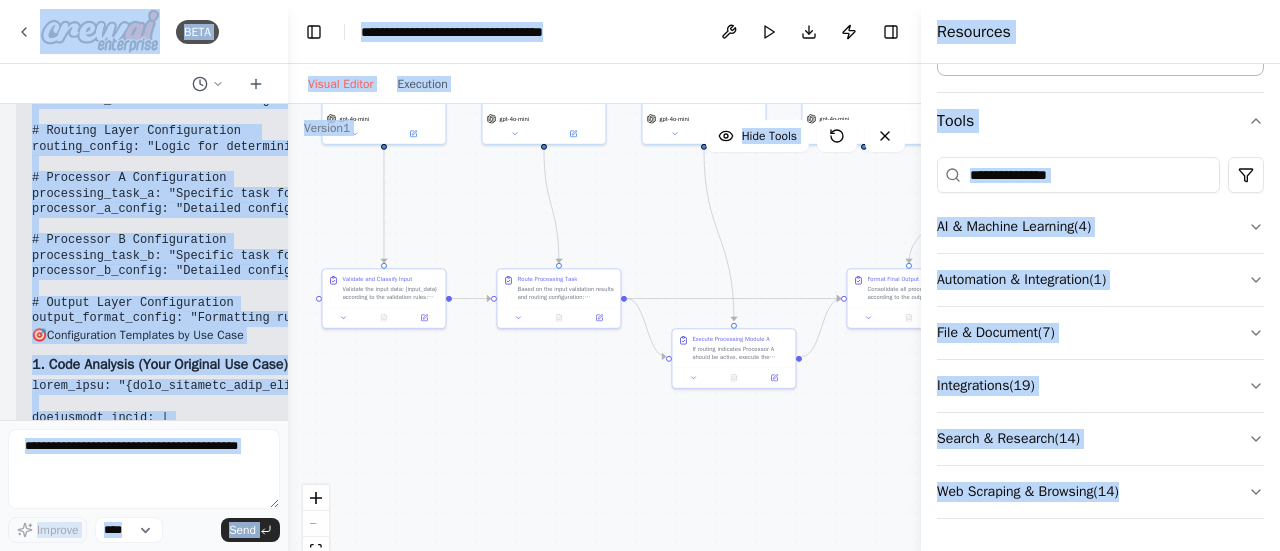 click on "Input Variables (8 total)" at bounding box center (104, 16) 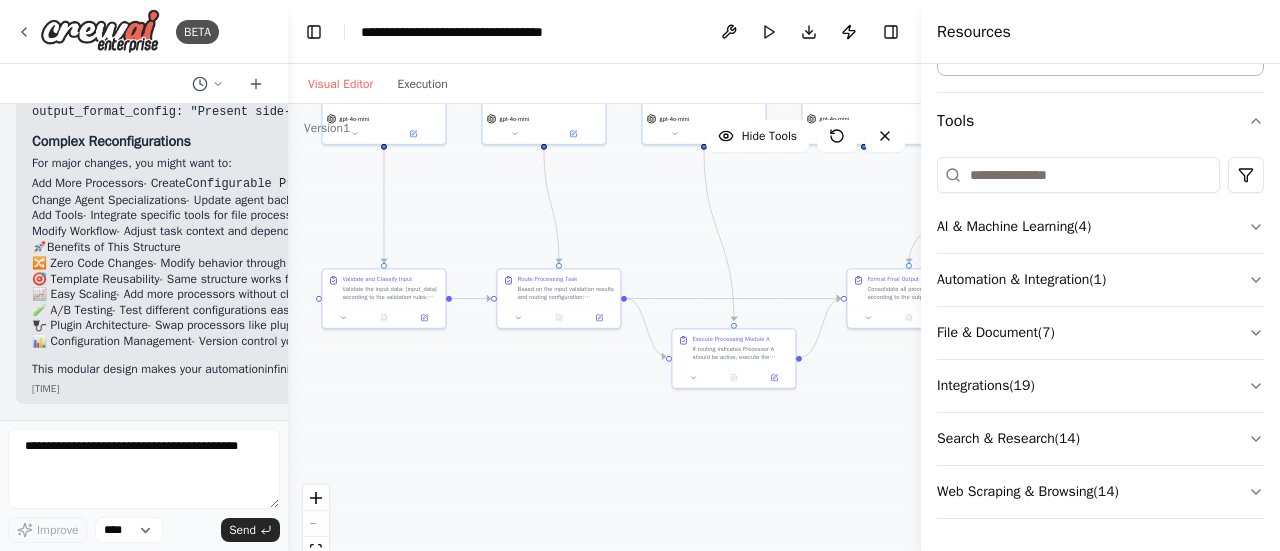 scroll, scrollTop: 8595, scrollLeft: 0, axis: vertical 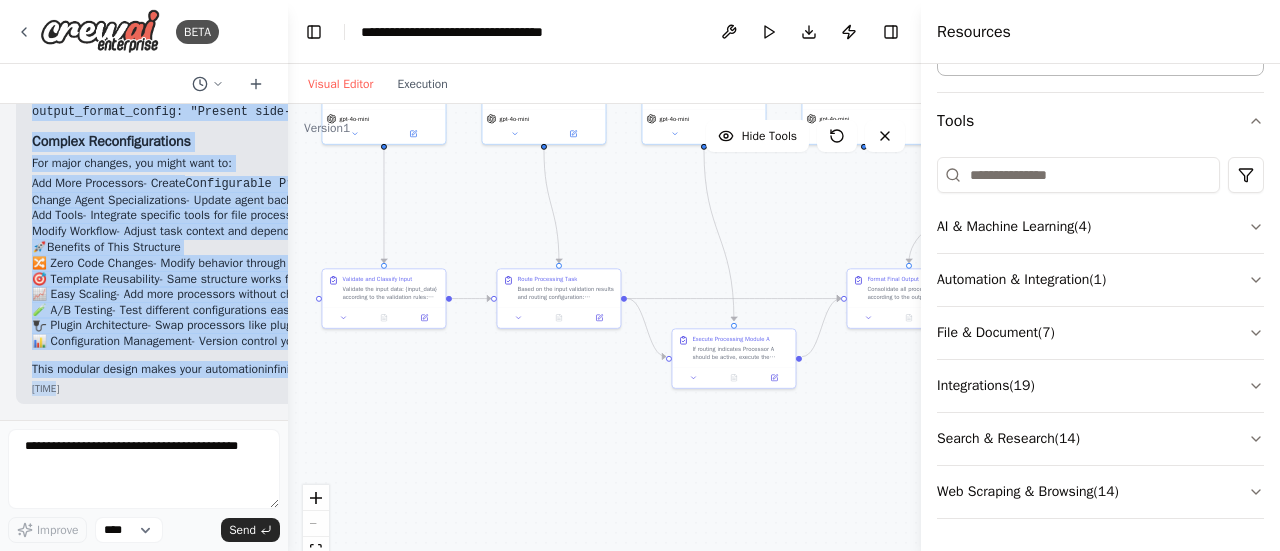 drag, startPoint x: 32, startPoint y: 281, endPoint x: 130, endPoint y: 382, distance: 140.73024 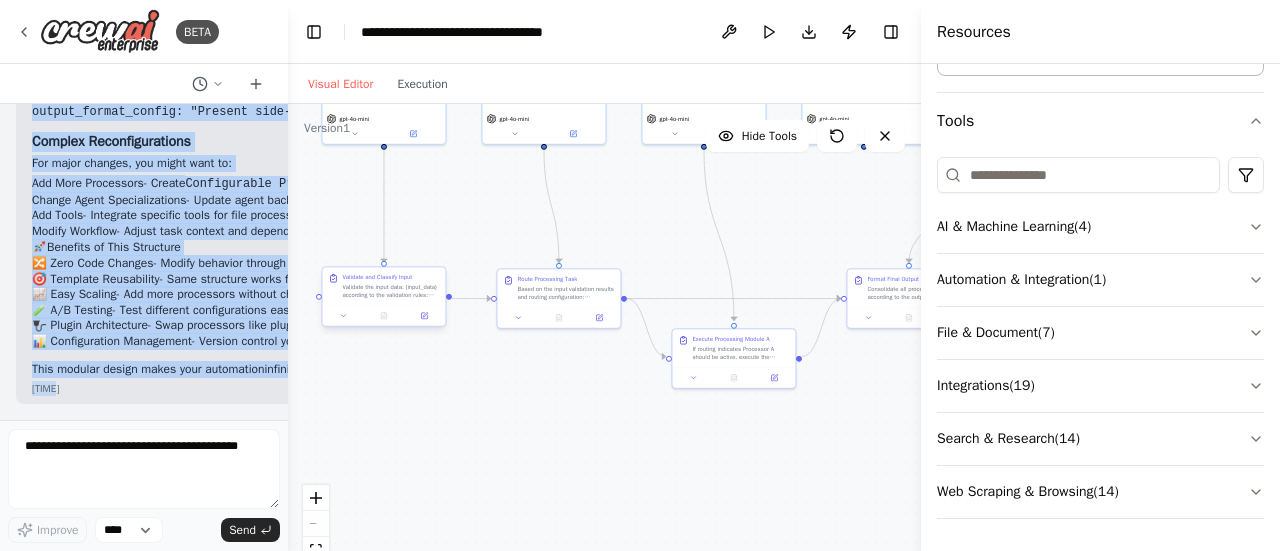 copy on "Loremip! Dolo's ame consecte  Adipiscingeli Seddoeius  tem inci Utlabor Etdolorema Aliquaen Adminimv:
📋  Quisnos Exercitationu Labori
Nisia Exeacommo (5 conse)
# Duisaut Irur Inrep
volup_veli: "Ess cill fugi/nullapa ex si occaecatc"
# Nonproiden Suntc Quiofficiades
mollitanim_idest: "Labor perspici und om istenatu err voluptat acc dolor"
# Laudant Totam Remaperiameaq
ipsaqua_abillo: "Inven ver quasiarchit beata vitaedicta ex nemoenim"
# Ipsamquia V Aspernaturaut
oditfugitc_magn_d: "Eosratio sequ nes Nequeporr Q do adipisc"
numquamei_m_tempor: "Incidunt magnamquaerat etiamminus sol Nobiselig O"
# Cumquenih I Quoplaceatfac
possimusas_repe_t: "Autemqui offi deb Rerumnece S ev volupta"
repudiand_r_itaque: "Earumhic tenetursapien delectusre vol Maioresal P"
# Dolori Asper Repellatminim
nostru_exerci_ullamc: "Suscipitla aliqu com conse quidma mollitiamole"
🎯  Harumquidemre Facilisex di Nam Libe
8. Temp Cumsolut (Nobi Eligendi Opt Cumq)
nihil_impe: "{minu_quodmaxi_plac_facerep}"
omnislorem_ipsum: |
..." 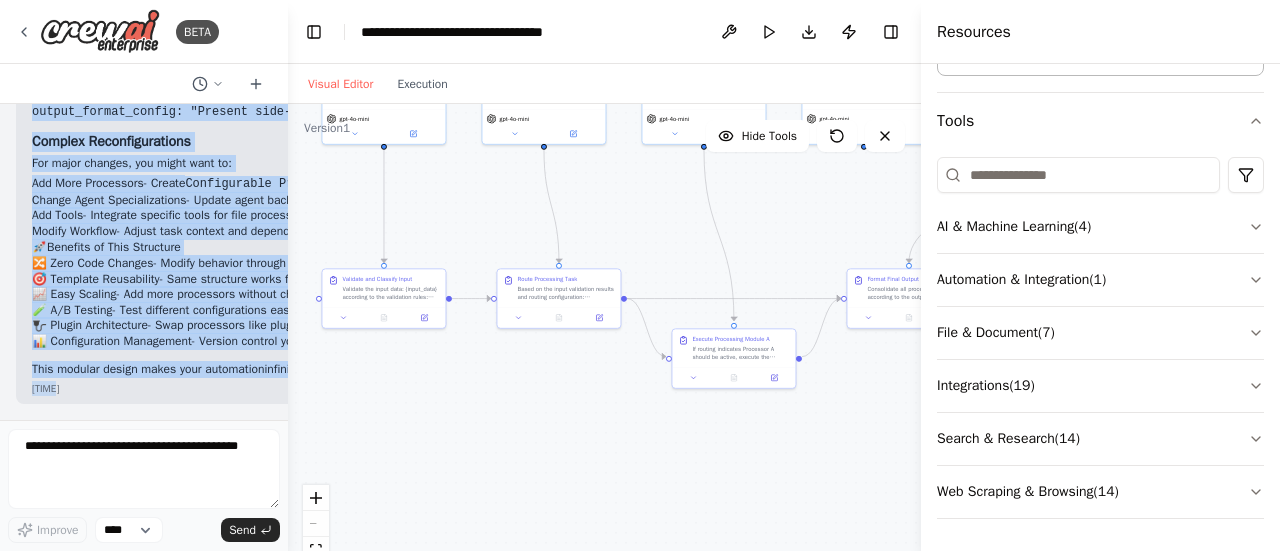 click on ".deletable-edge-delete-btn {
width: 20px;
height: 20px;
border: 0px solid #ffffff;
color: #6b7280;
background-color: #f8fafc;
cursor: pointer;
border-radius: 50%;
font-size: 12px;
padding: 3px;
display: flex;
align-items: center;
justify-content: center;
transition: all 0.2s cubic-bezier(0.4, 0, 0.2, 1);
box-shadow: 0 2px 4px rgba(0, 0, 0, 0.1);
}
.deletable-edge-delete-btn:hover {
background-color: #ef4444;
color: #ffffff;
border-color: #dc2626;
transform: scale(1.1);
box-shadow: 0 4px 12px rgba(239, 68, 68, 0.4);
}
.deletable-edge-delete-btn:active {
transform: scale(0.95);
box-shadow: 0 2px 4px rgba(239, 68, 68, 0.3);
}
Input Validator gpt-4o-mini Processing Router gpt-4o-mini gpt-4o-mini" at bounding box center [604, 354] 